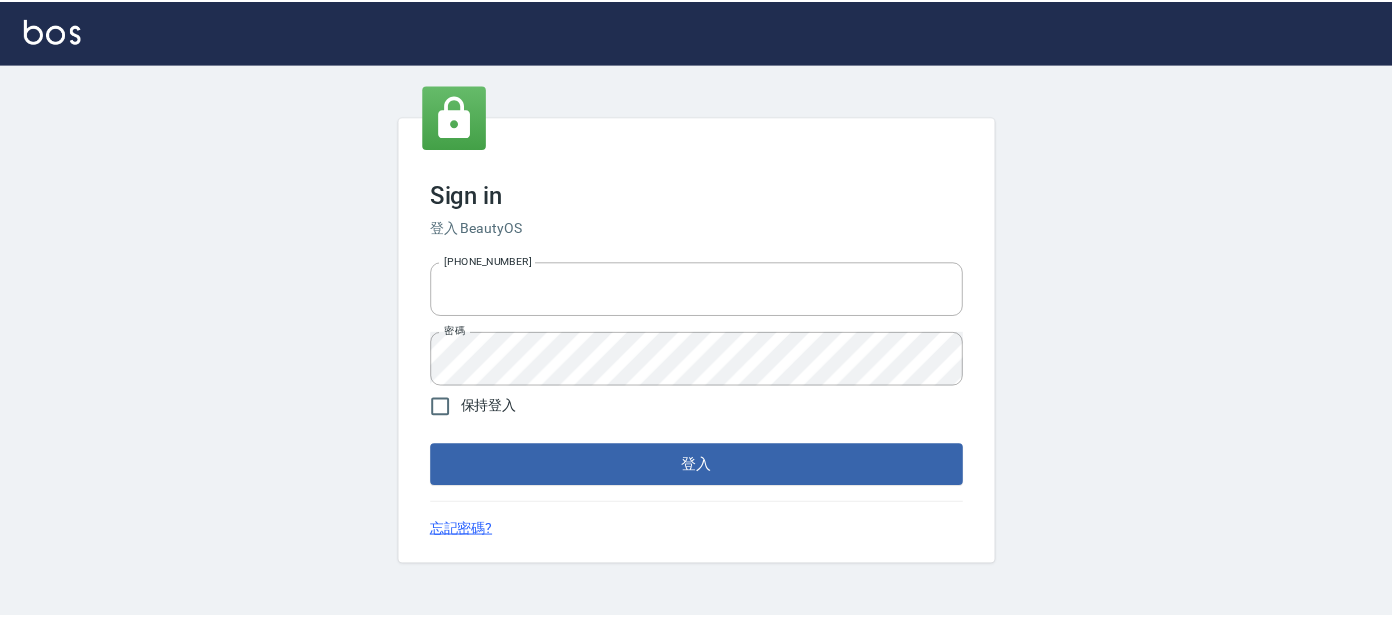 scroll, scrollTop: 0, scrollLeft: 0, axis: both 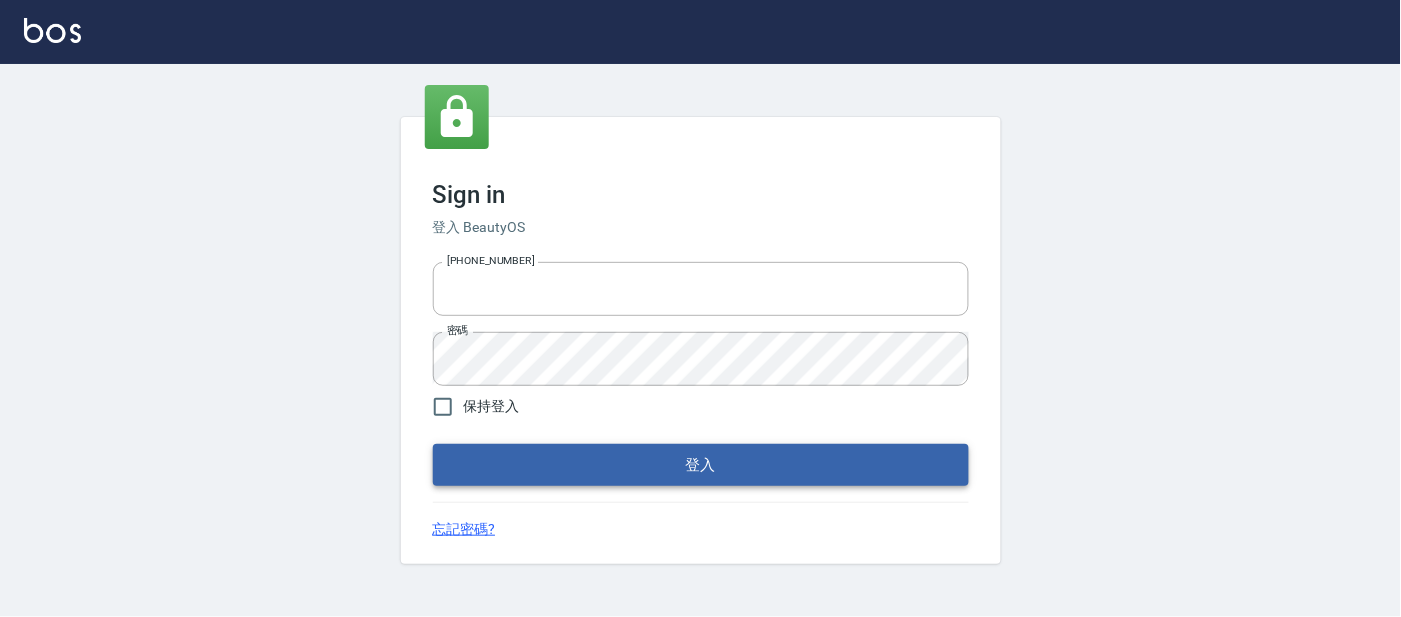 type on "25866822" 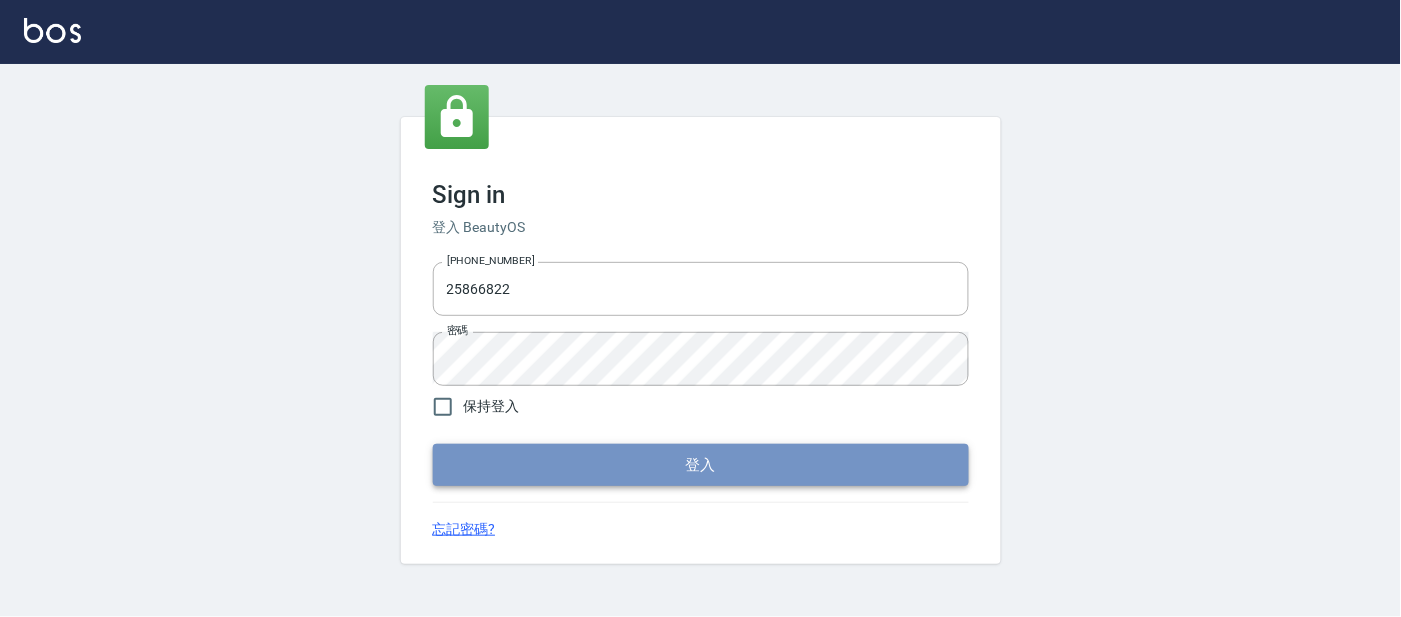 click on "登入" at bounding box center [701, 465] 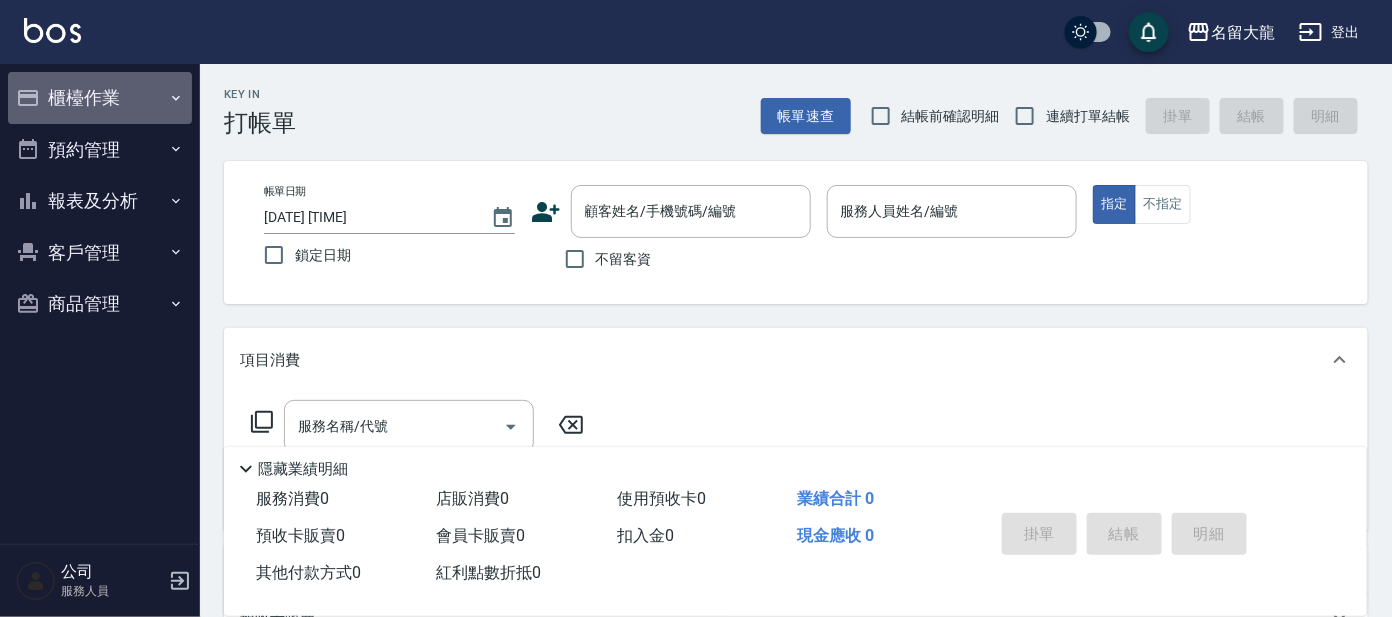 click on "櫃檯作業" at bounding box center [100, 98] 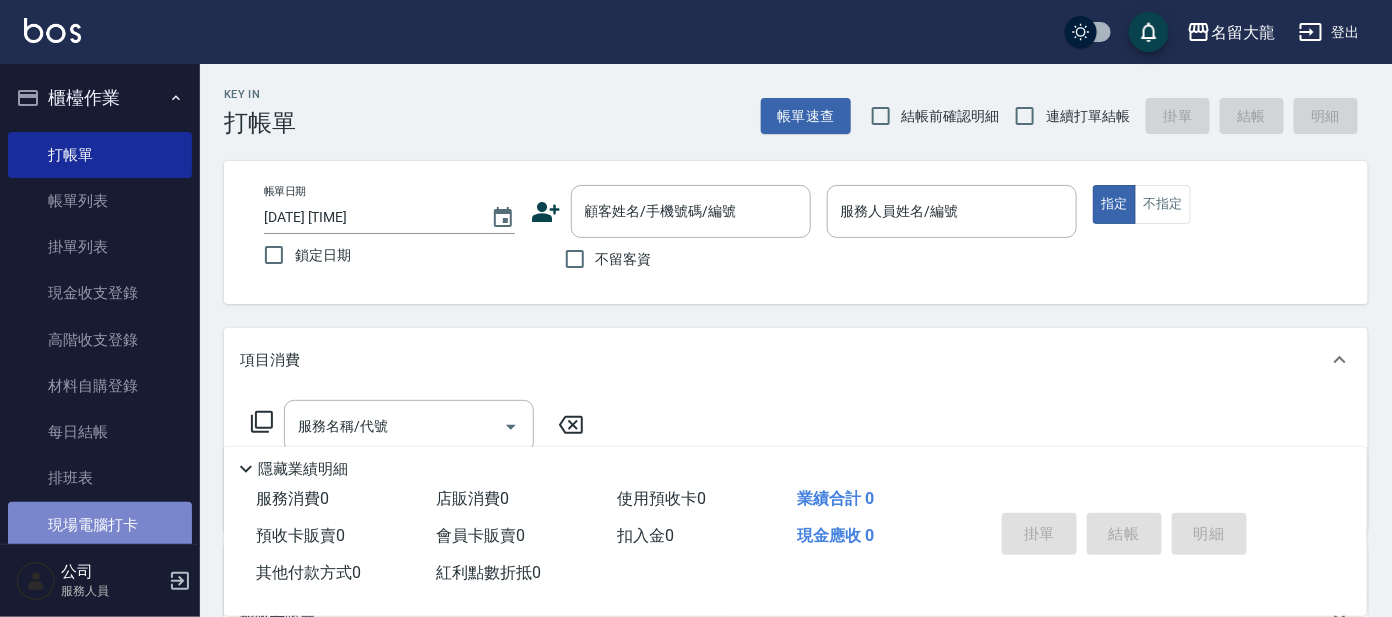 click on "現場電腦打卡" at bounding box center (100, 525) 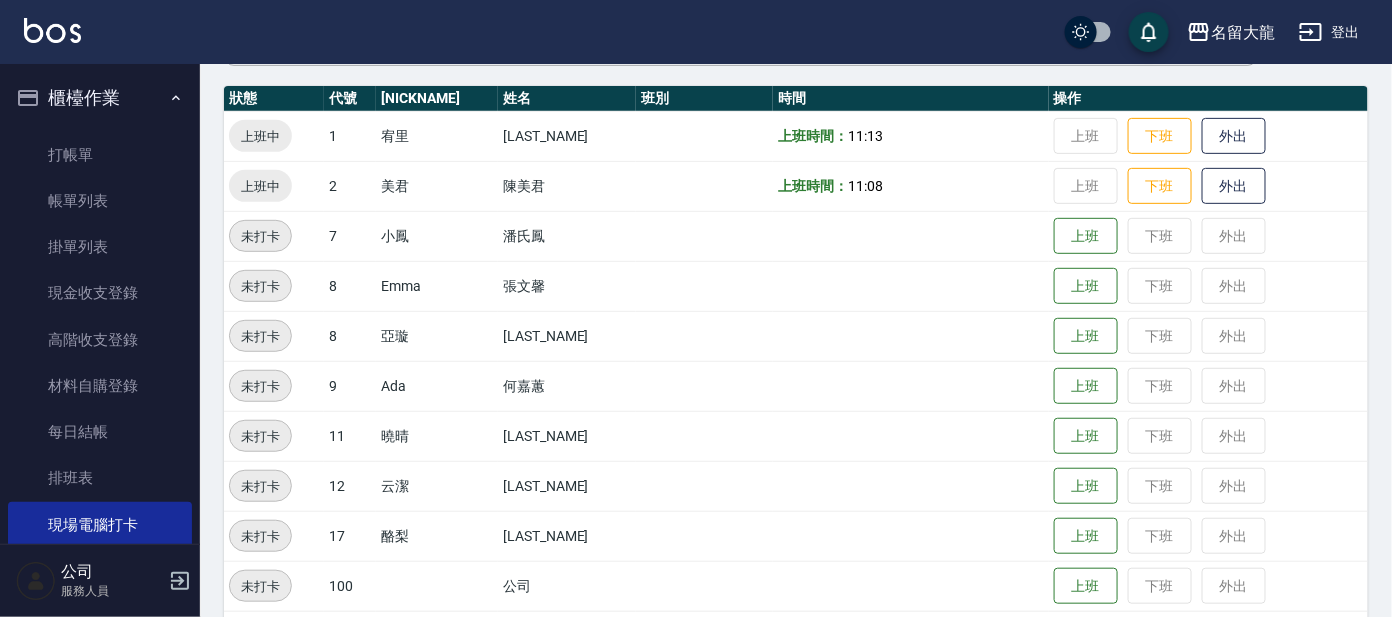 scroll, scrollTop: 249, scrollLeft: 0, axis: vertical 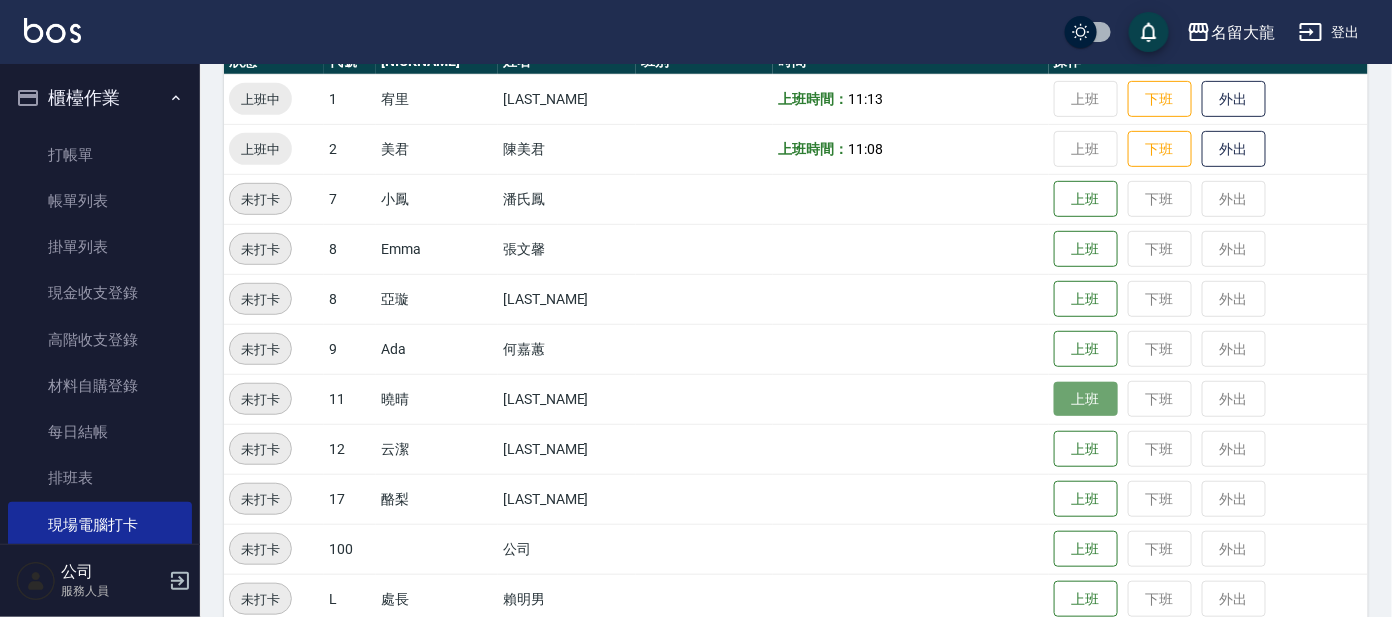 click on "上班" at bounding box center (1086, 399) 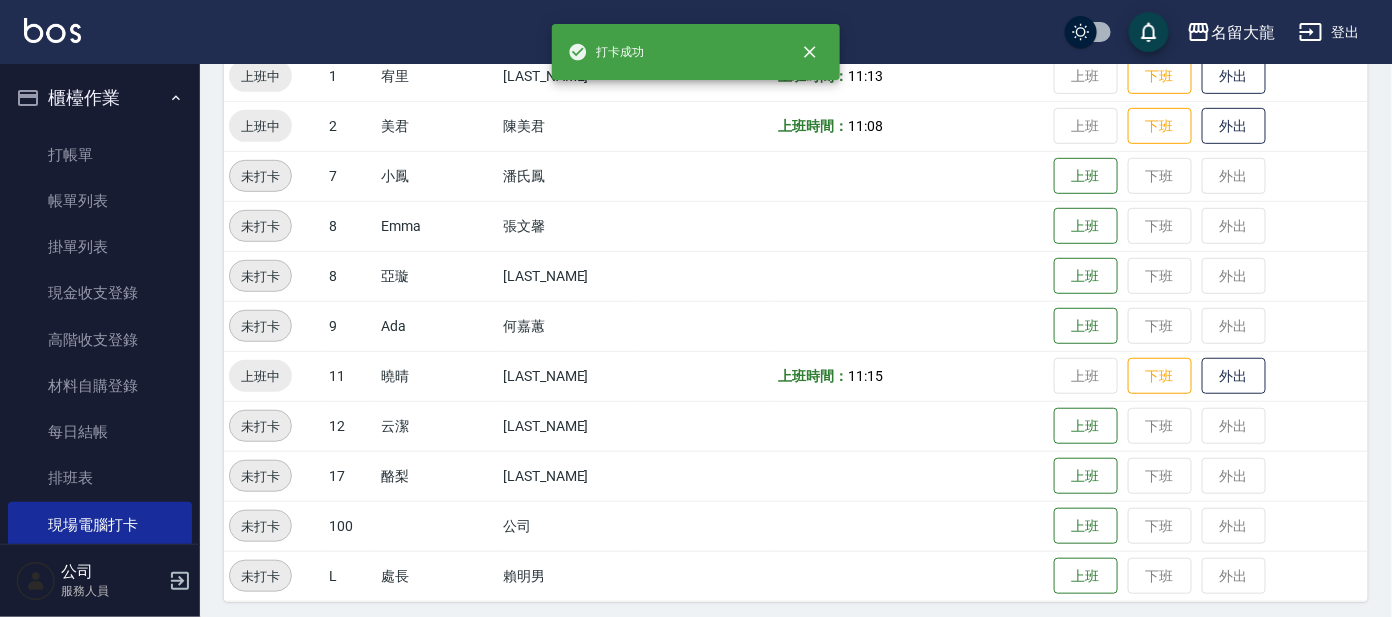 scroll, scrollTop: 279, scrollLeft: 0, axis: vertical 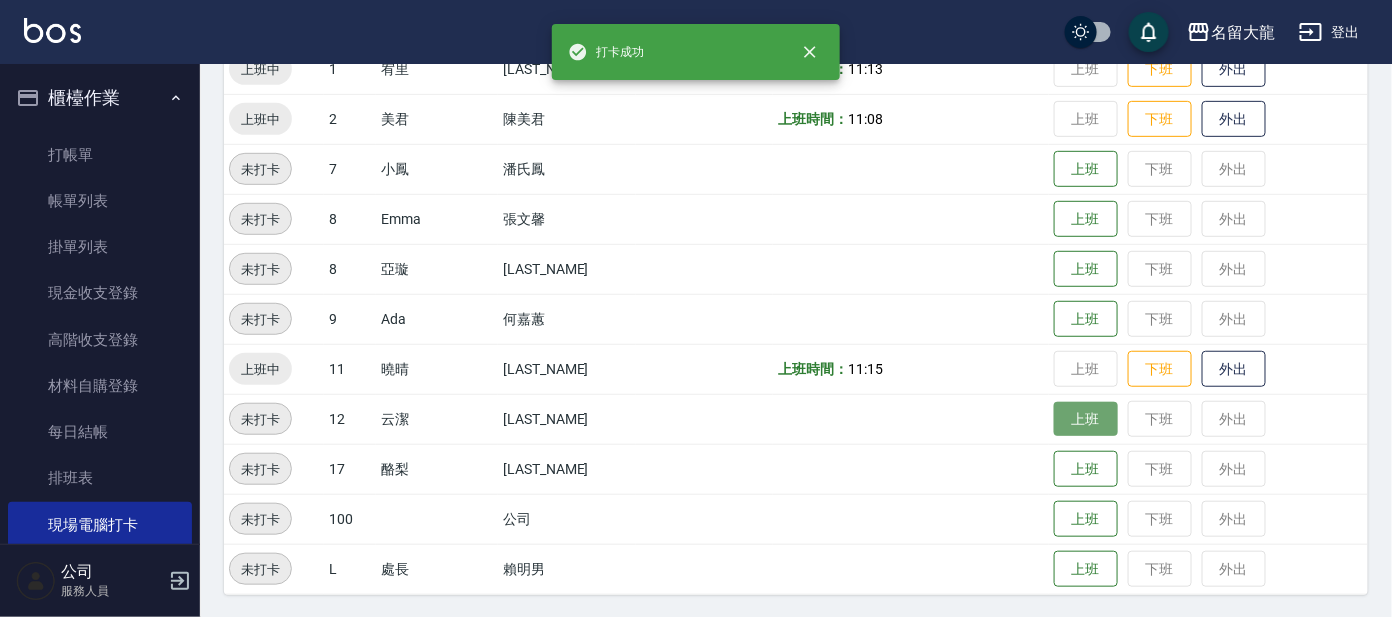click on "上班" at bounding box center (1086, 419) 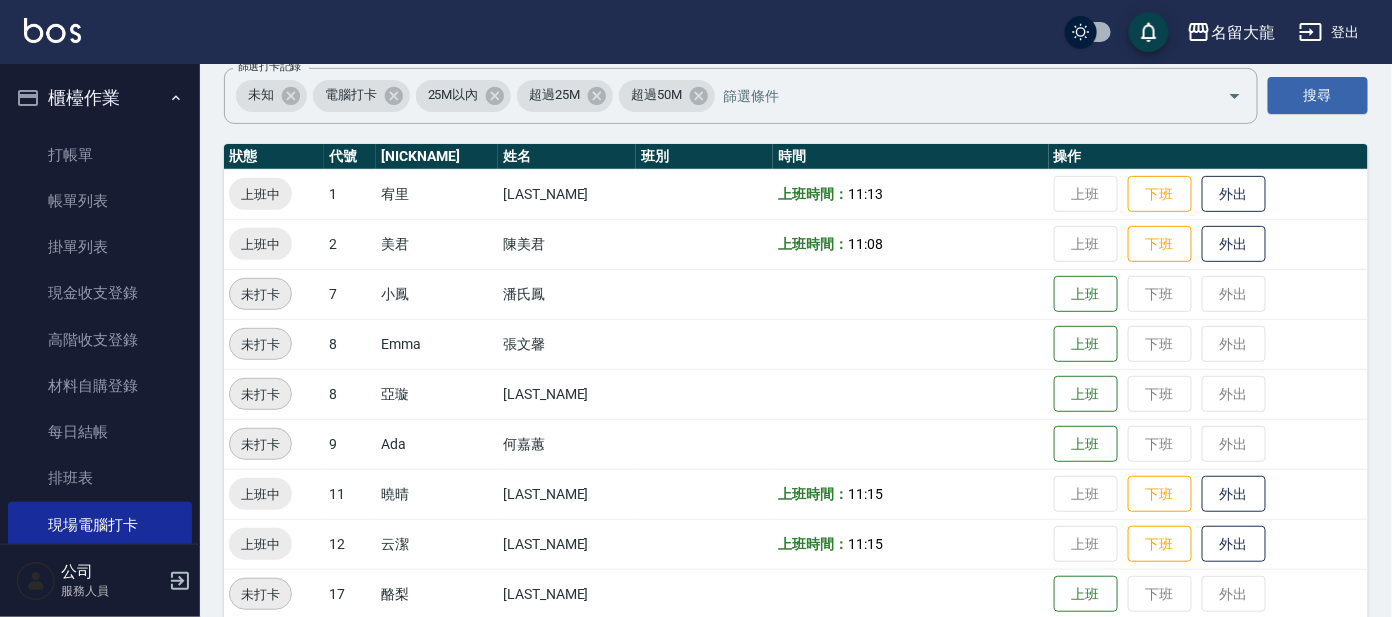 scroll, scrollTop: 279, scrollLeft: 0, axis: vertical 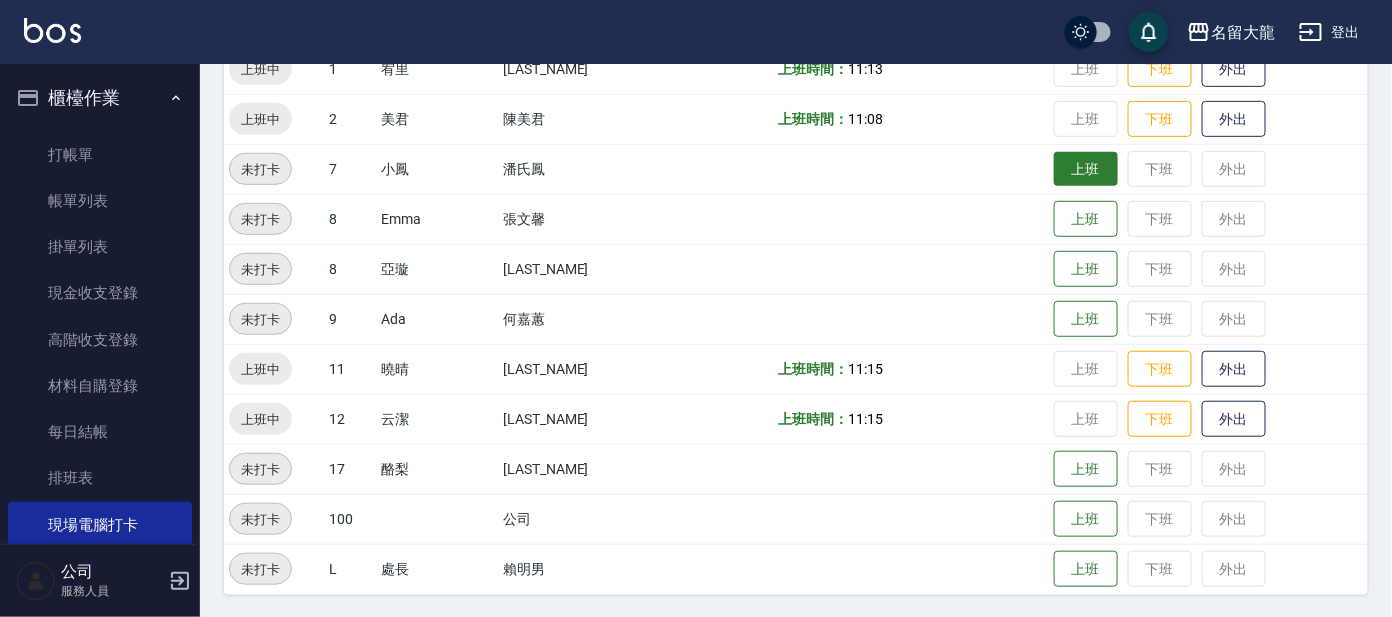 click on "上班" at bounding box center (1086, 169) 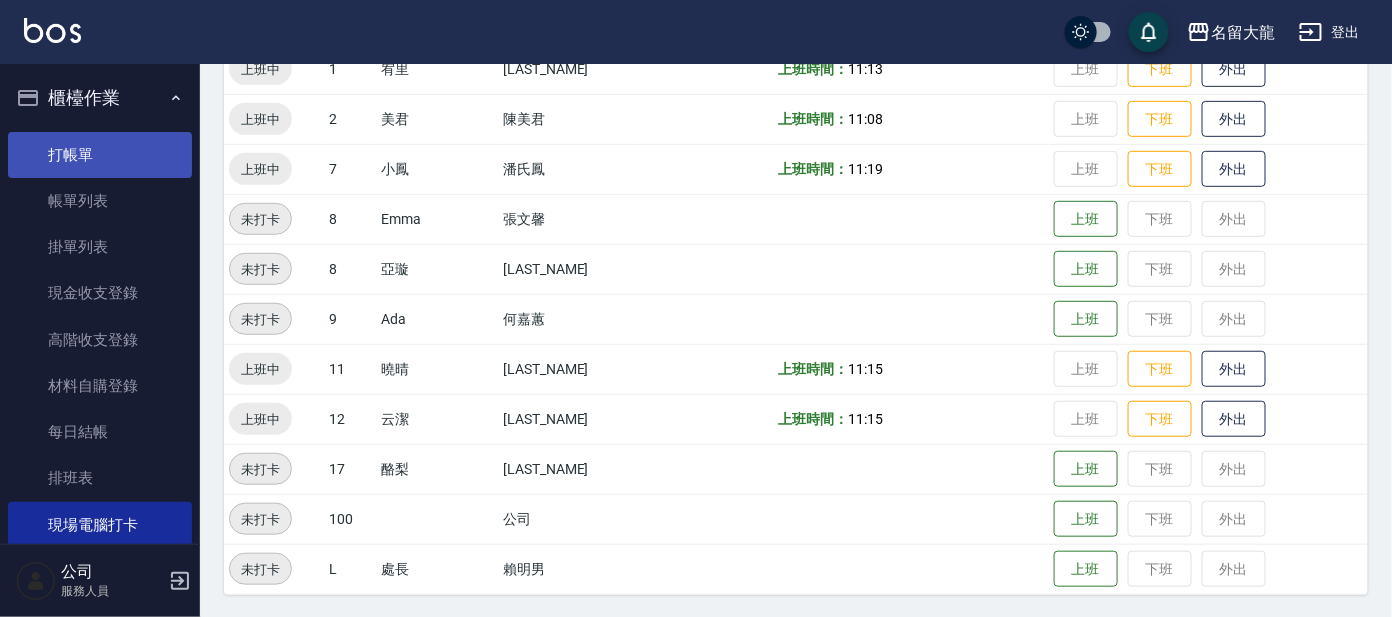 click on "打帳單" at bounding box center [100, 155] 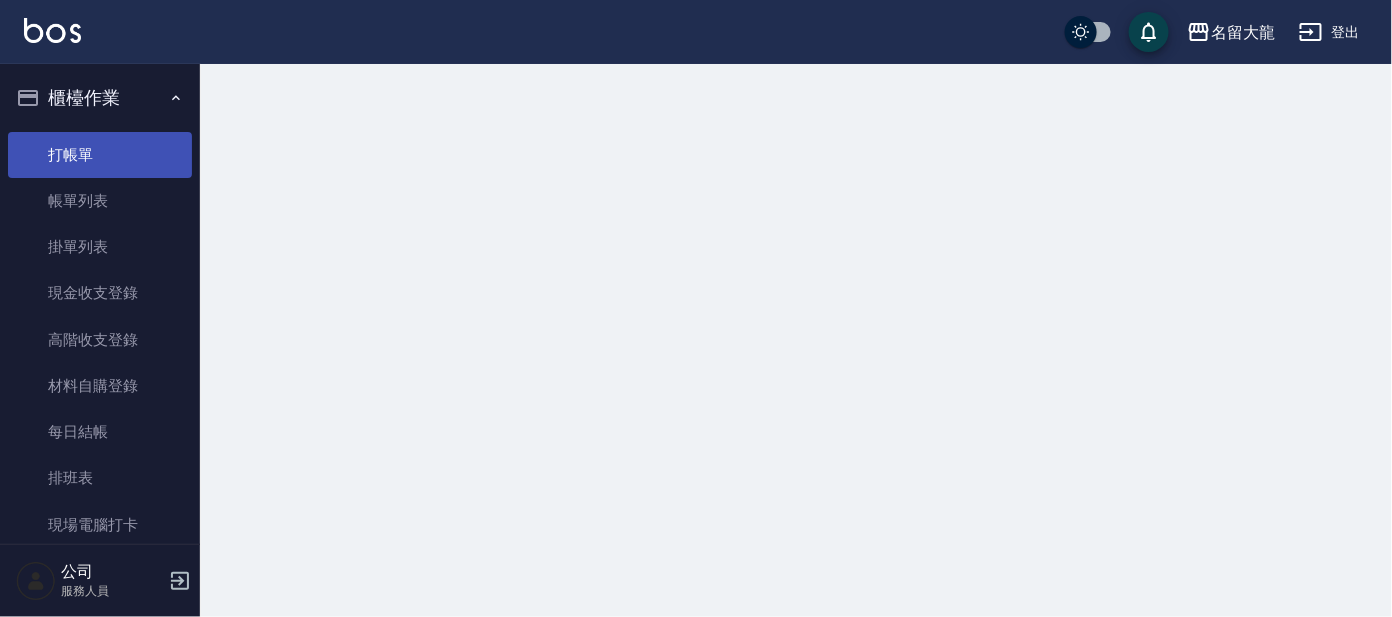 scroll, scrollTop: 0, scrollLeft: 0, axis: both 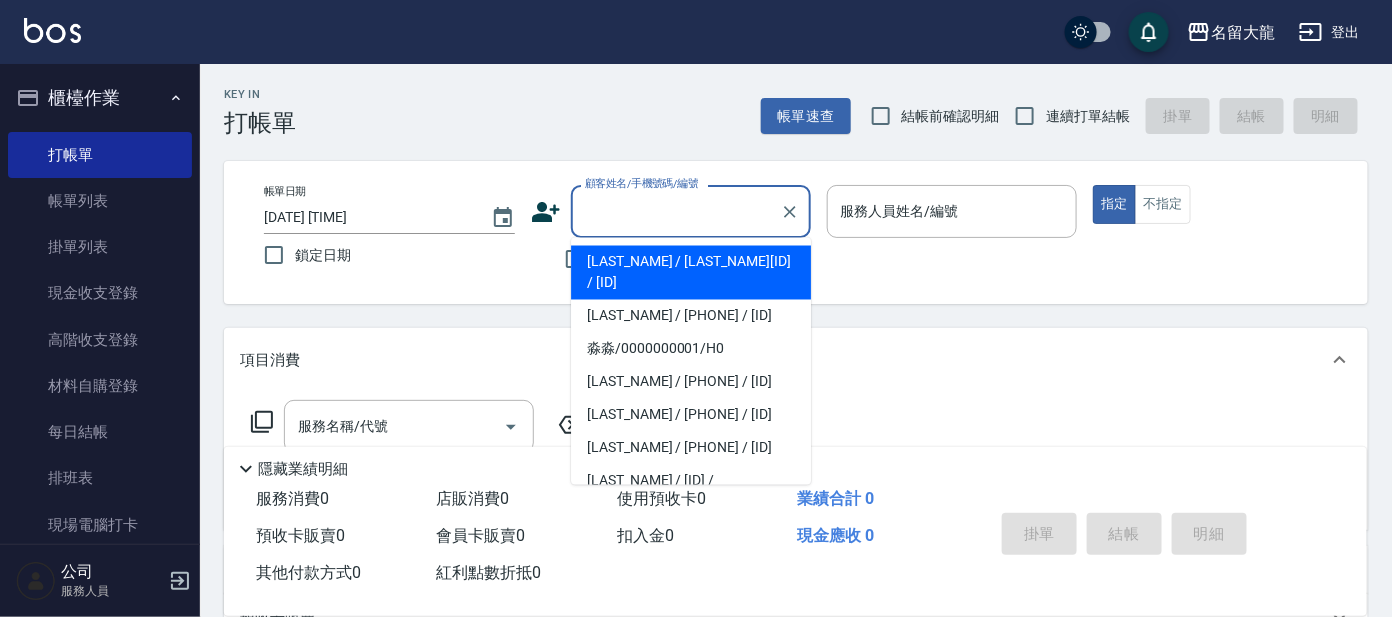 click on "顧客姓名/手機號碼/編號" at bounding box center [676, 211] 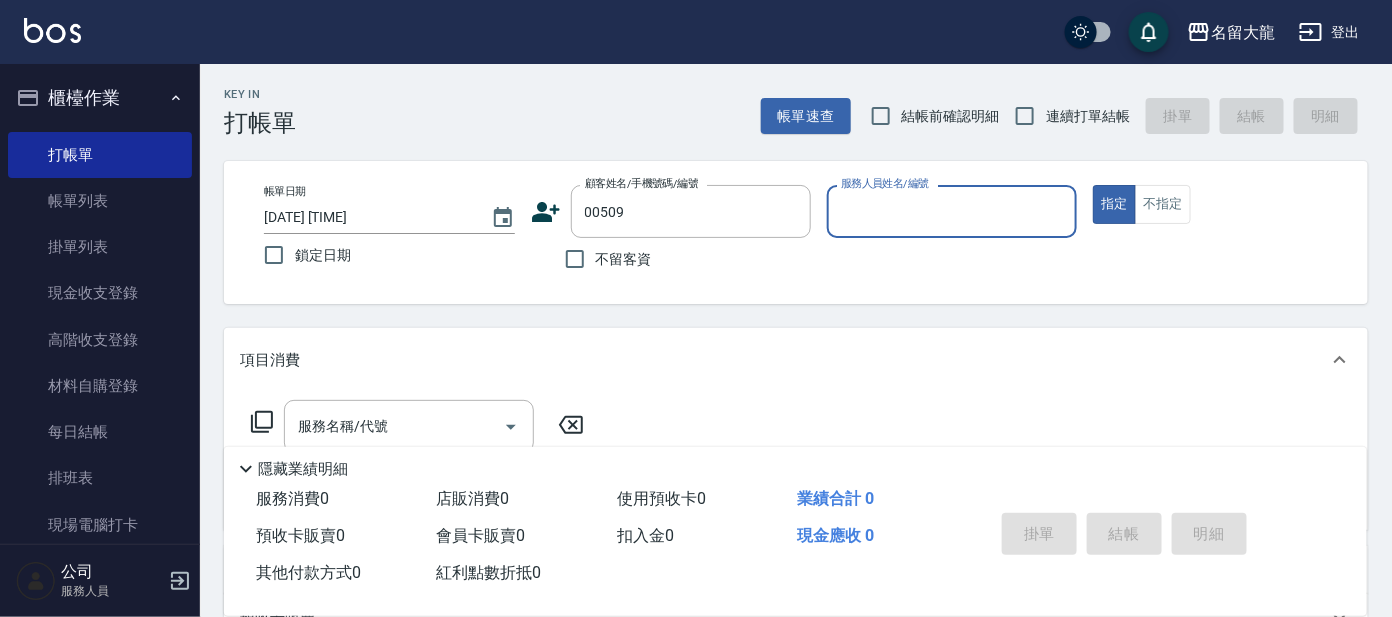 type on "[LAST_NAME] / [PHONE] / [ID]" 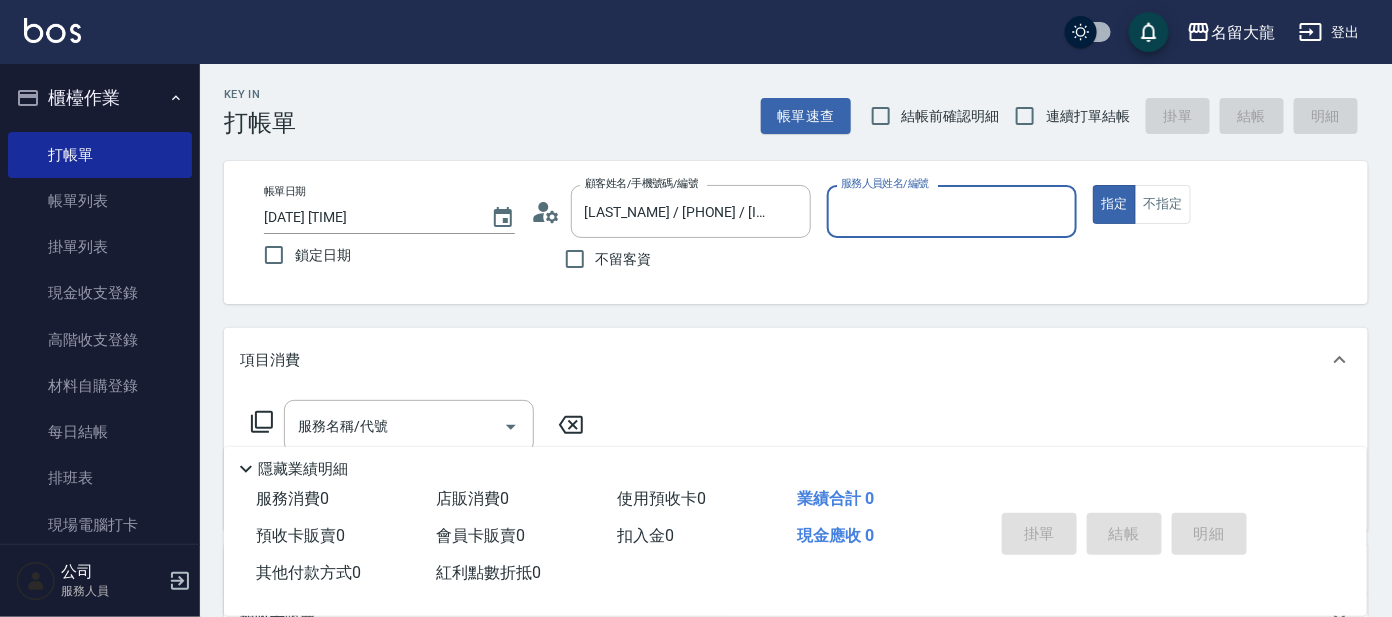 type on "[LAST_NAME] - [NUMBER]" 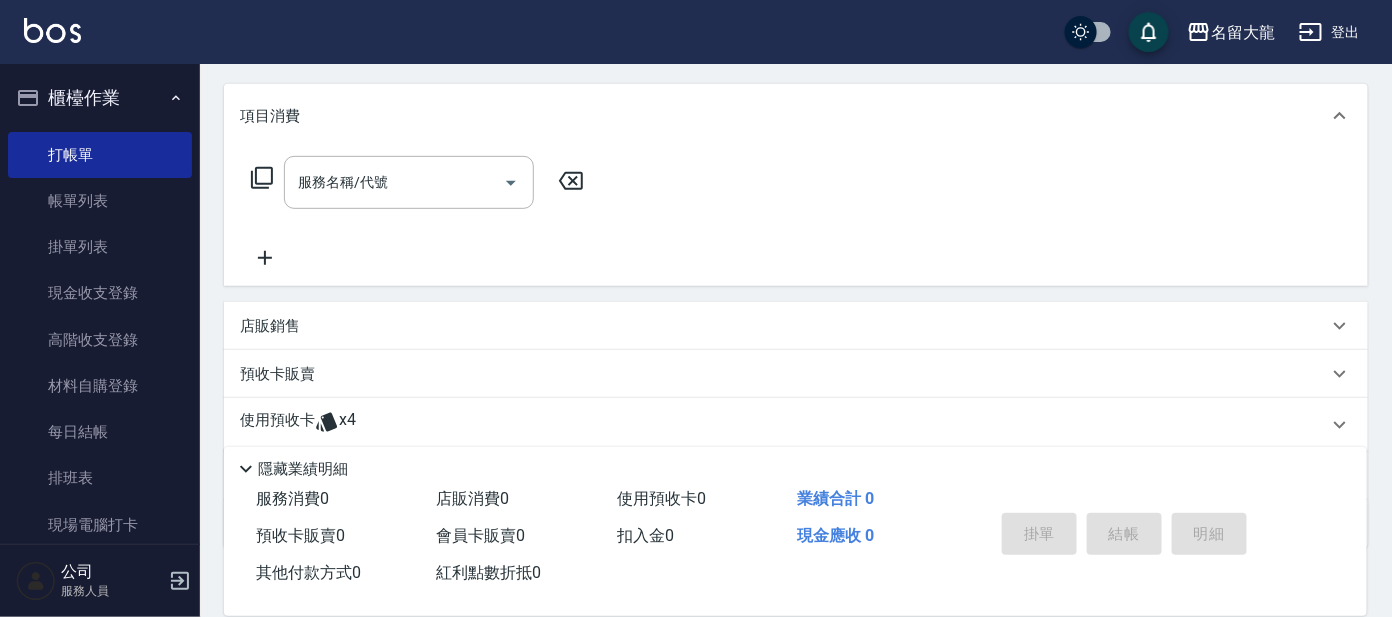 scroll, scrollTop: 249, scrollLeft: 0, axis: vertical 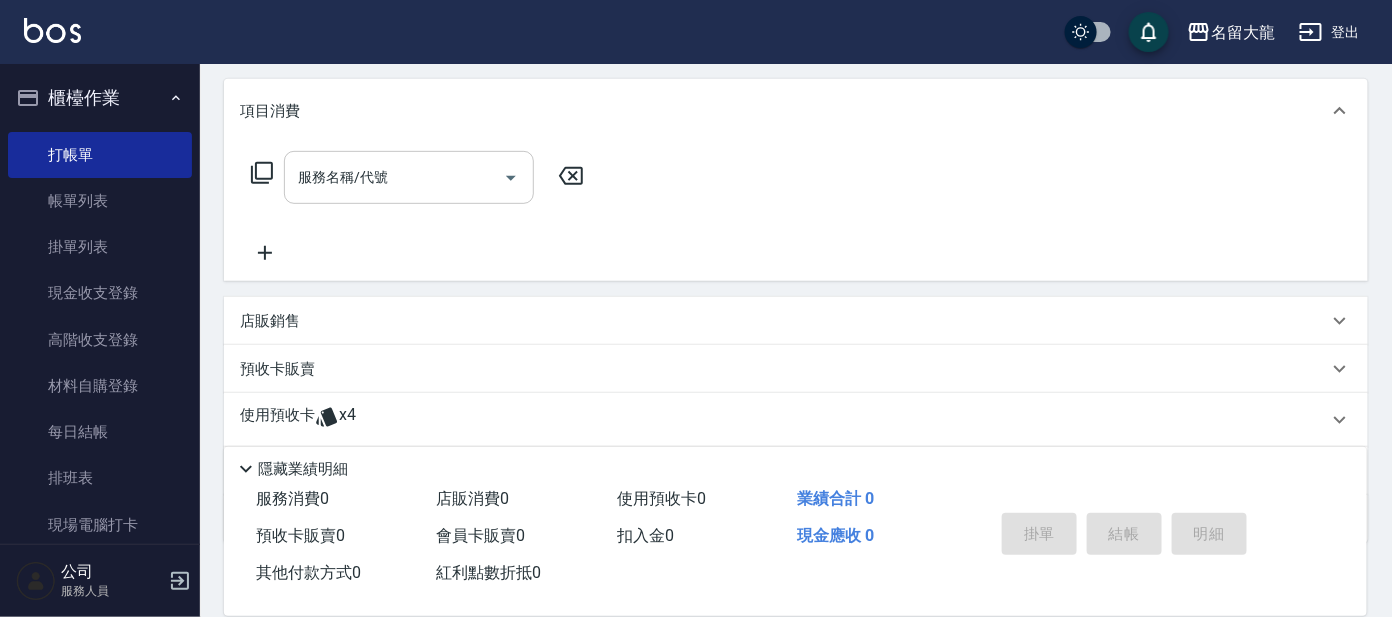 drag, startPoint x: 347, startPoint y: 147, endPoint x: 342, endPoint y: 159, distance: 13 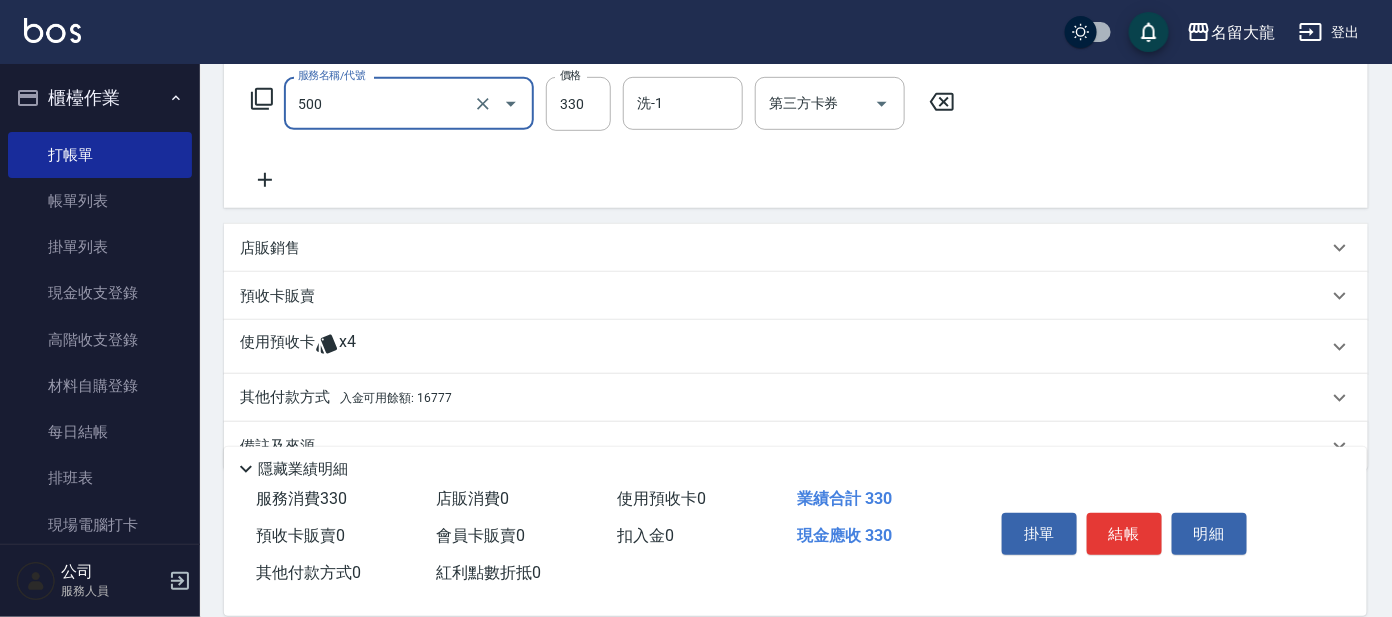 scroll, scrollTop: 362, scrollLeft: 0, axis: vertical 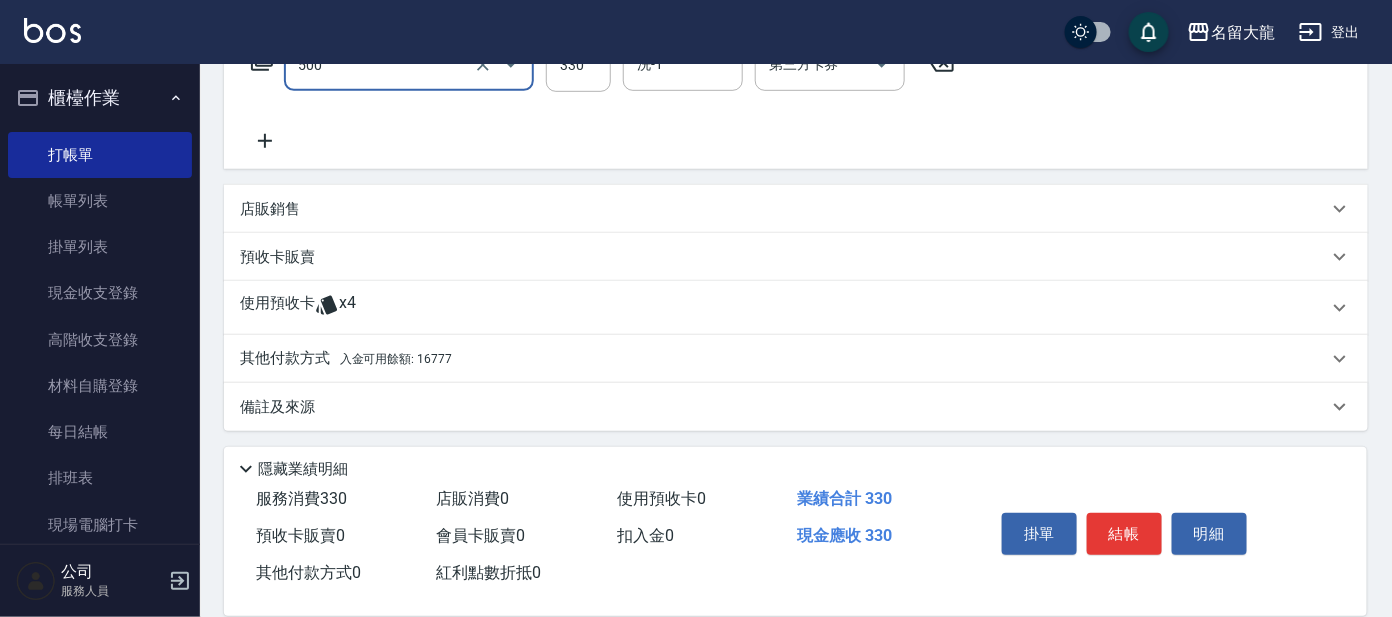 type on "高階洗髮(500)" 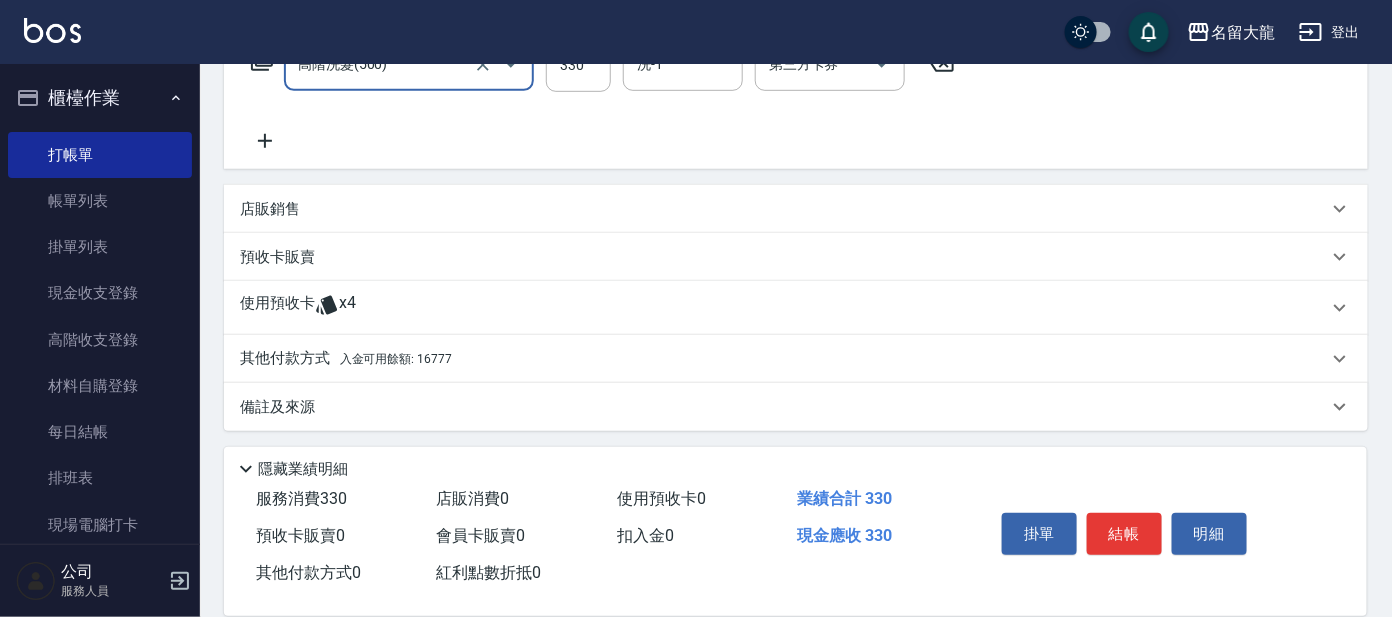 click on "其他付款方式 入金可用餘額: 16777" at bounding box center [346, 359] 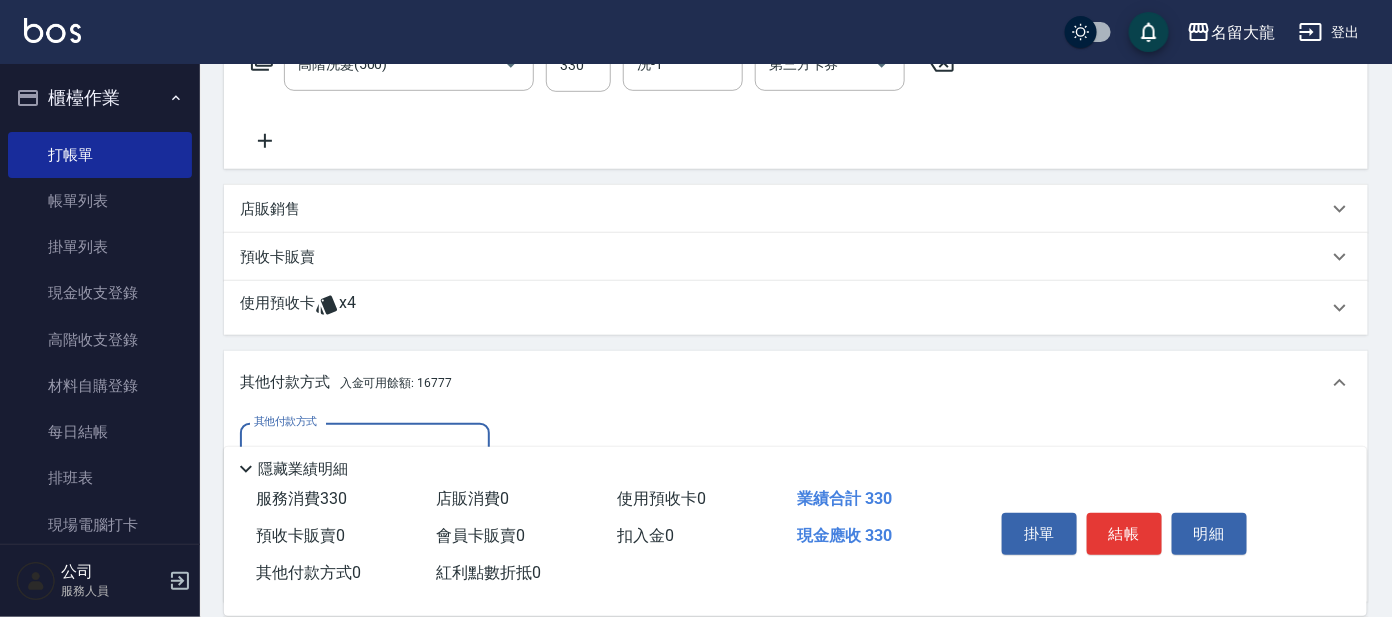 scroll, scrollTop: 0, scrollLeft: 0, axis: both 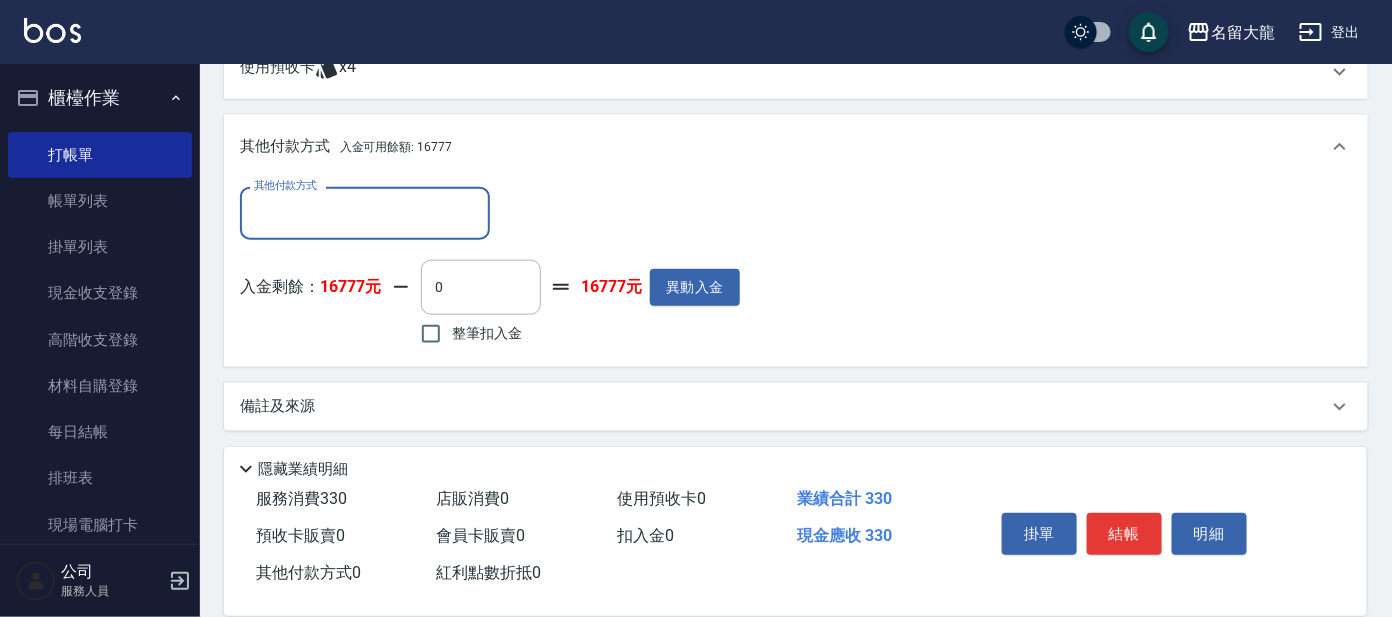 click on "整筆扣入金" at bounding box center [466, 334] 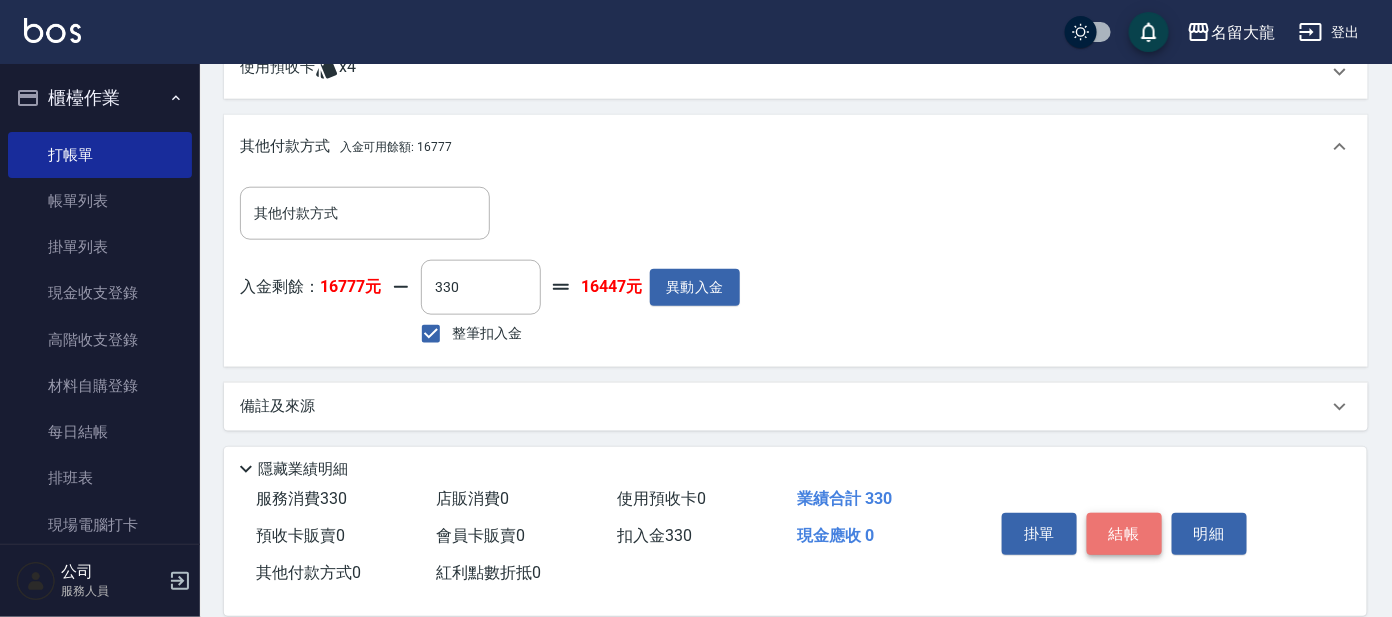 click on "結帳" at bounding box center [1124, 534] 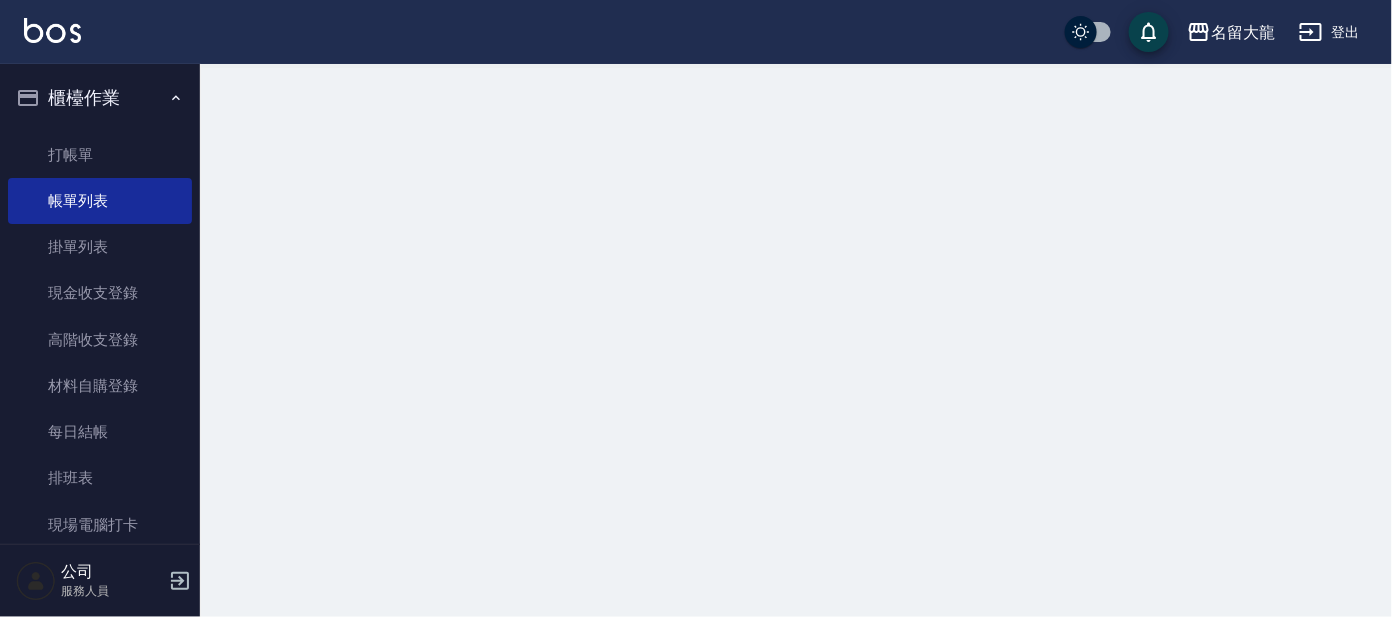 scroll, scrollTop: 0, scrollLeft: 0, axis: both 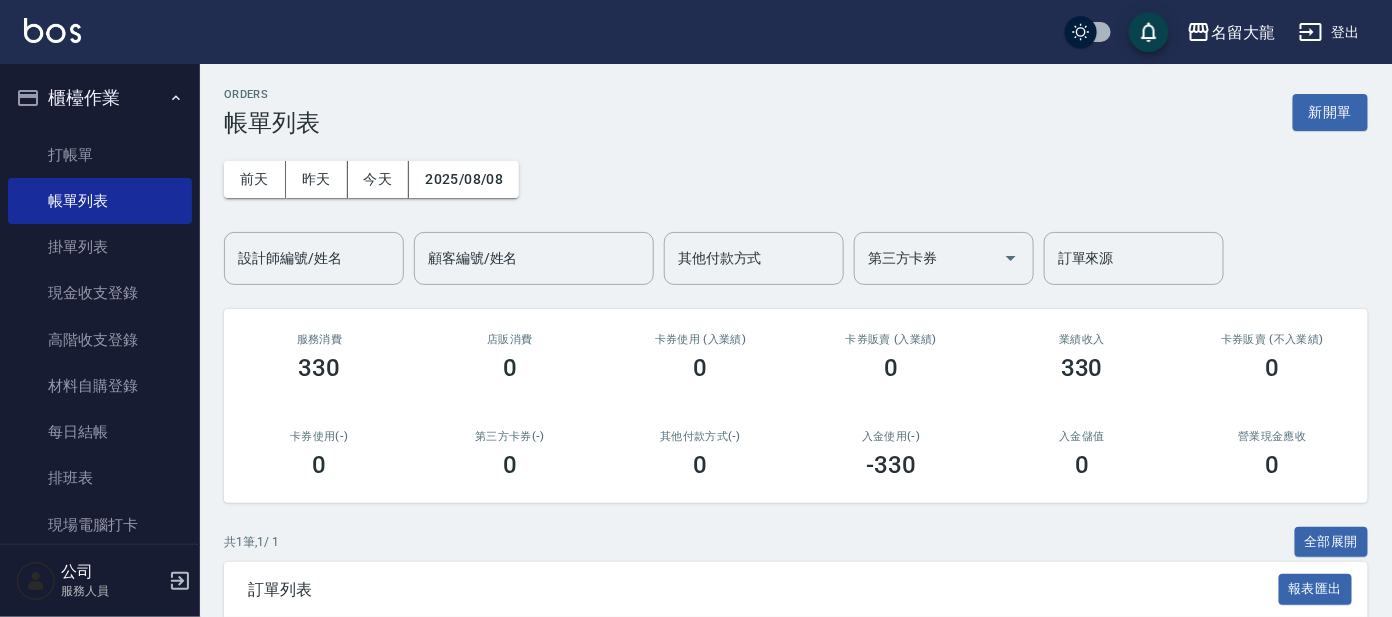 click on "打帳單 帳單列表 掛單列表 現金收支登錄 高階收支登錄 材料自購登錄 每日結帳 排班表 現場電腦打卡" at bounding box center (100, 340) 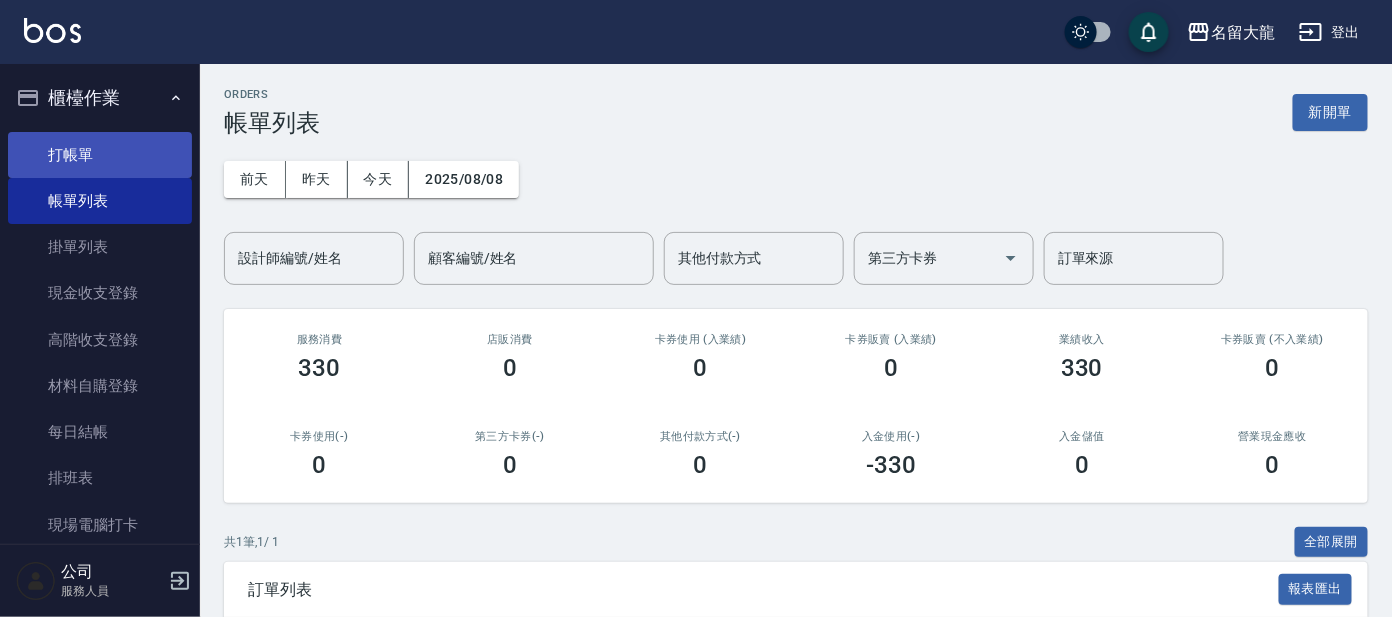 click on "打帳單" at bounding box center [100, 155] 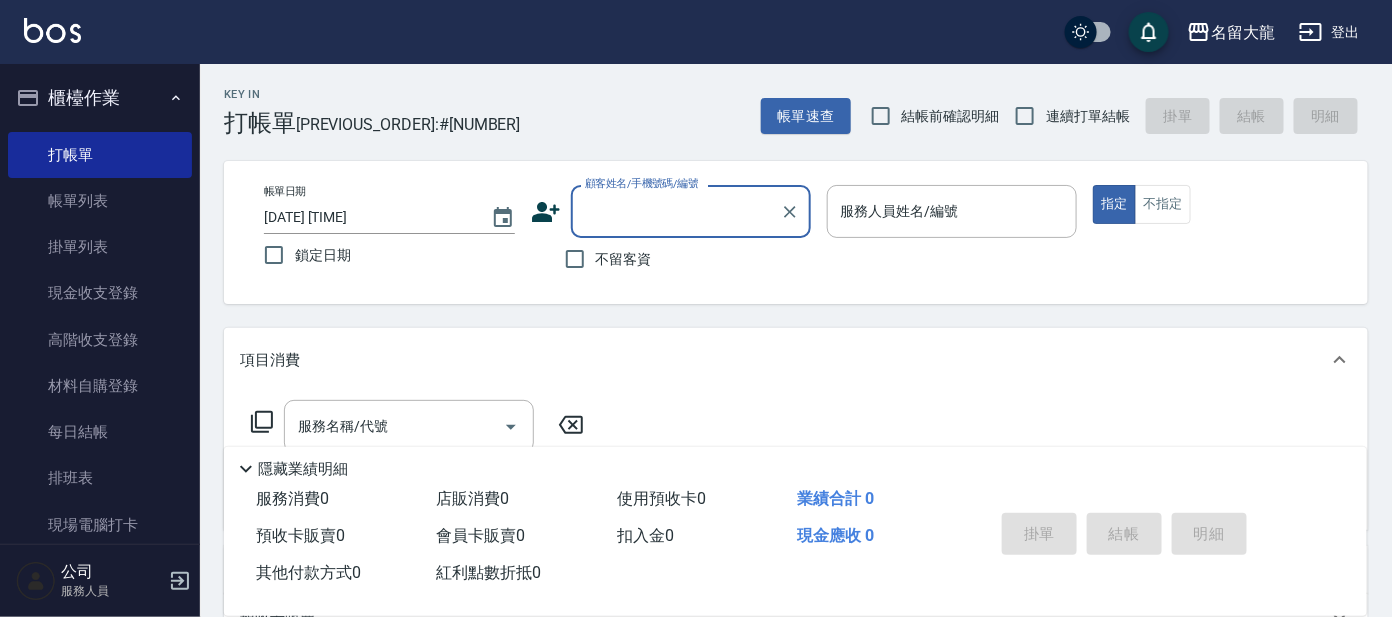 click on "顧客姓名/手機號碼/編號" at bounding box center (676, 211) 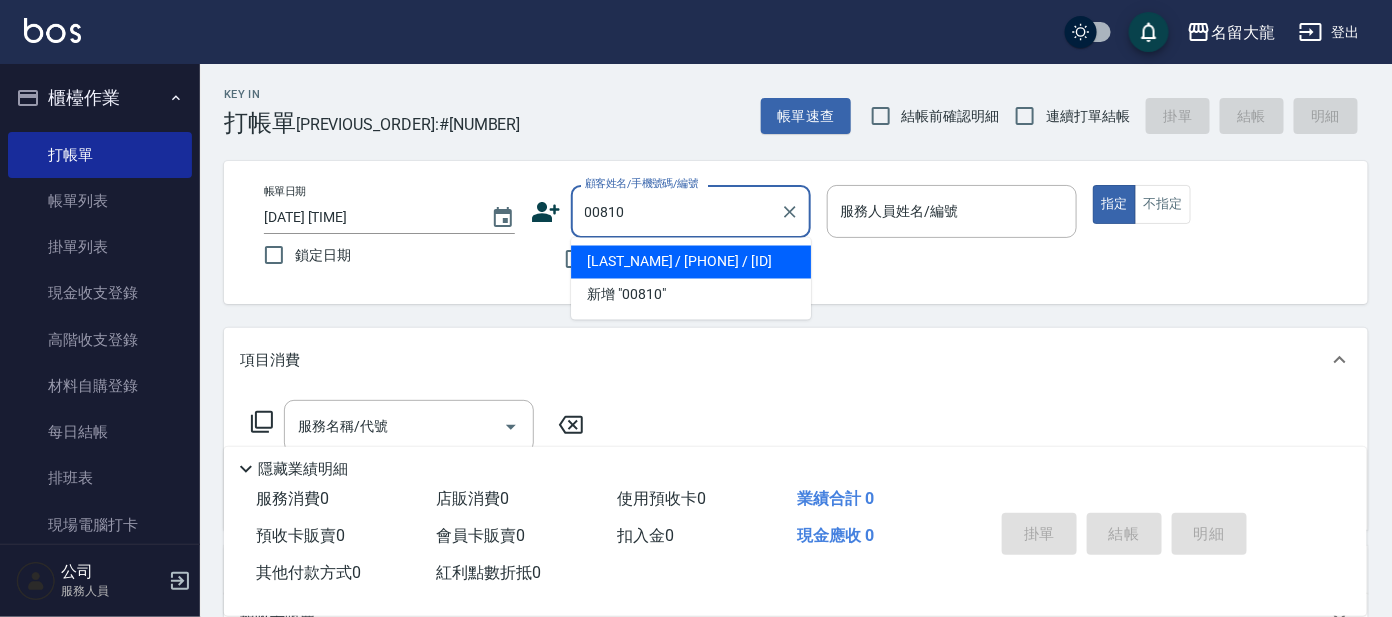 type on "[LAST_NAME] / [PHONE] / [ID]" 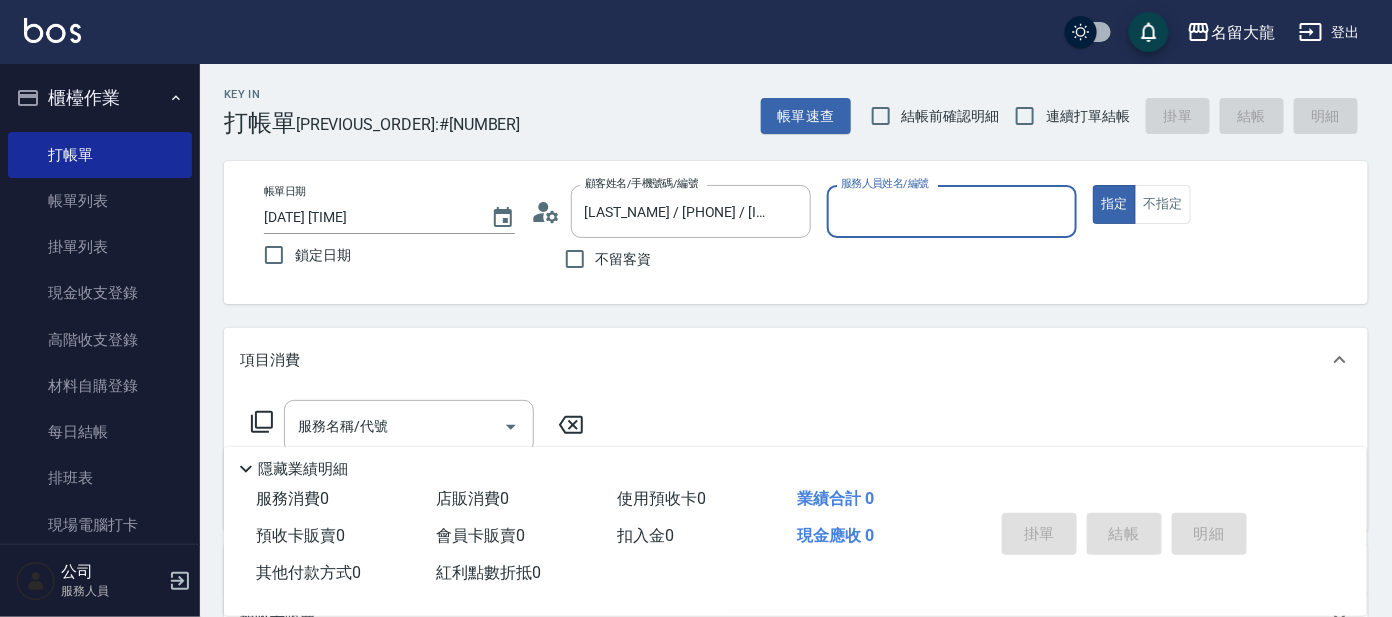 click on "服務人員姓名/編號" at bounding box center (952, 211) 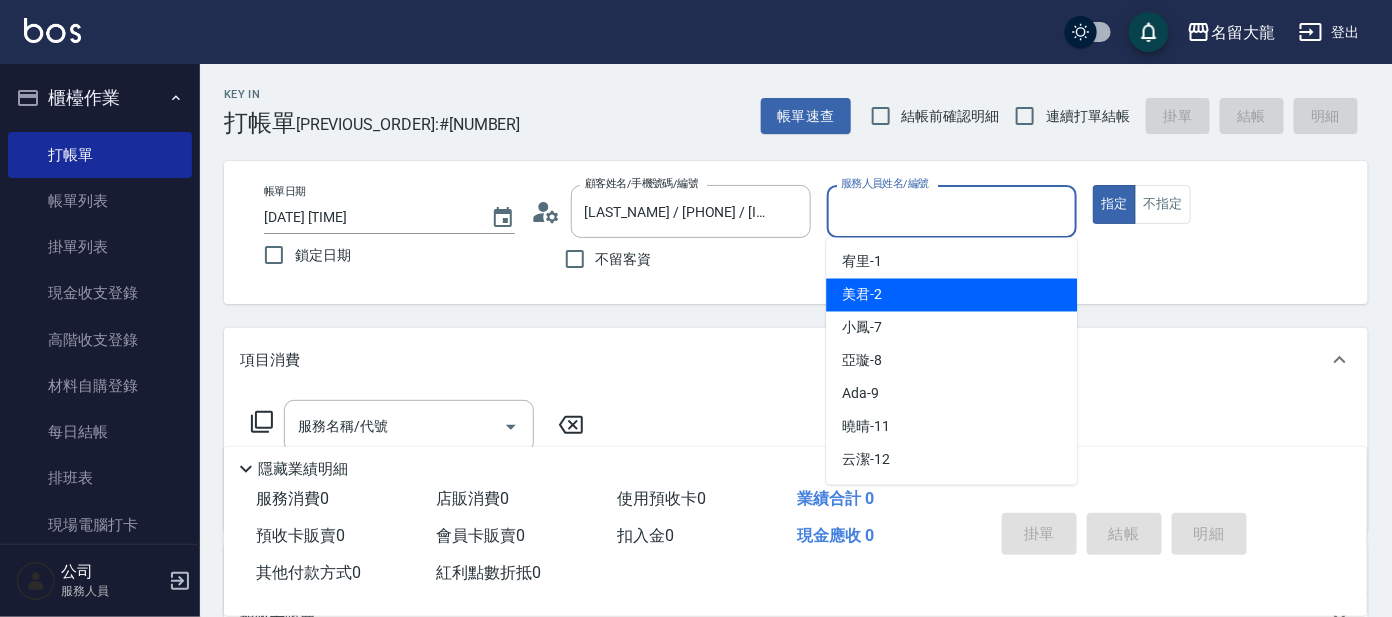 click on "[LAST_NAME] - [NUMBER]" at bounding box center (951, 295) 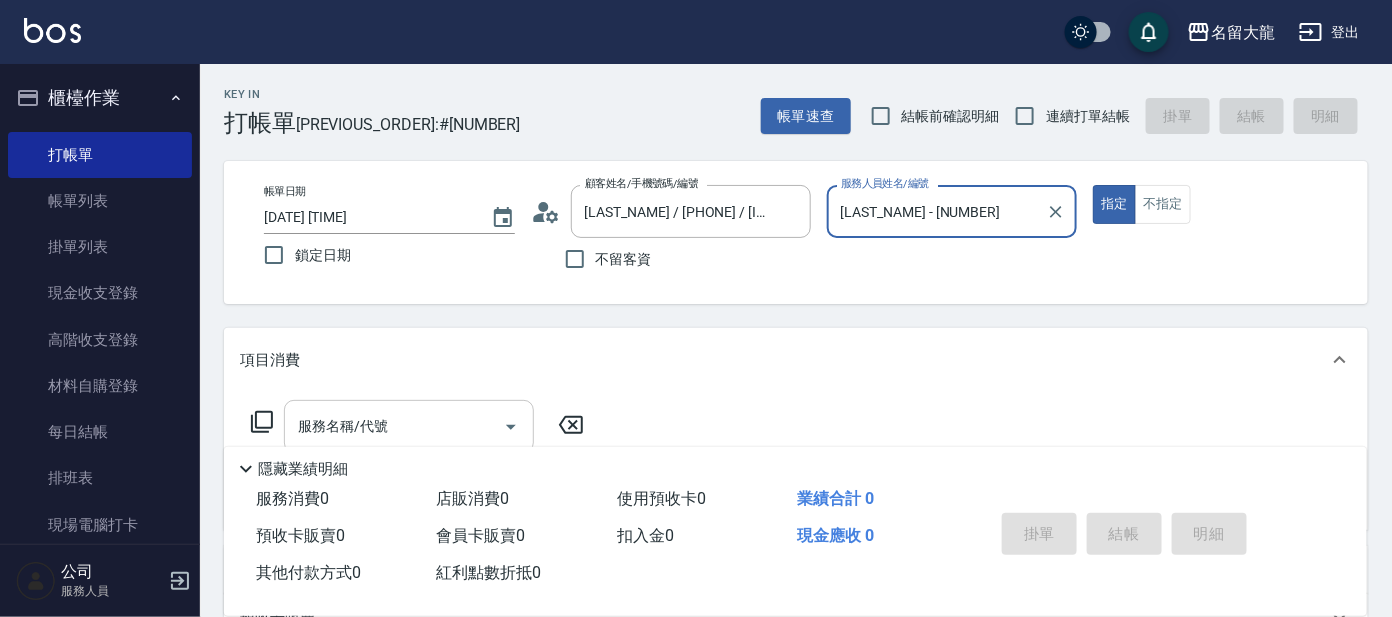 click on "服務名稱/代號" at bounding box center [394, 426] 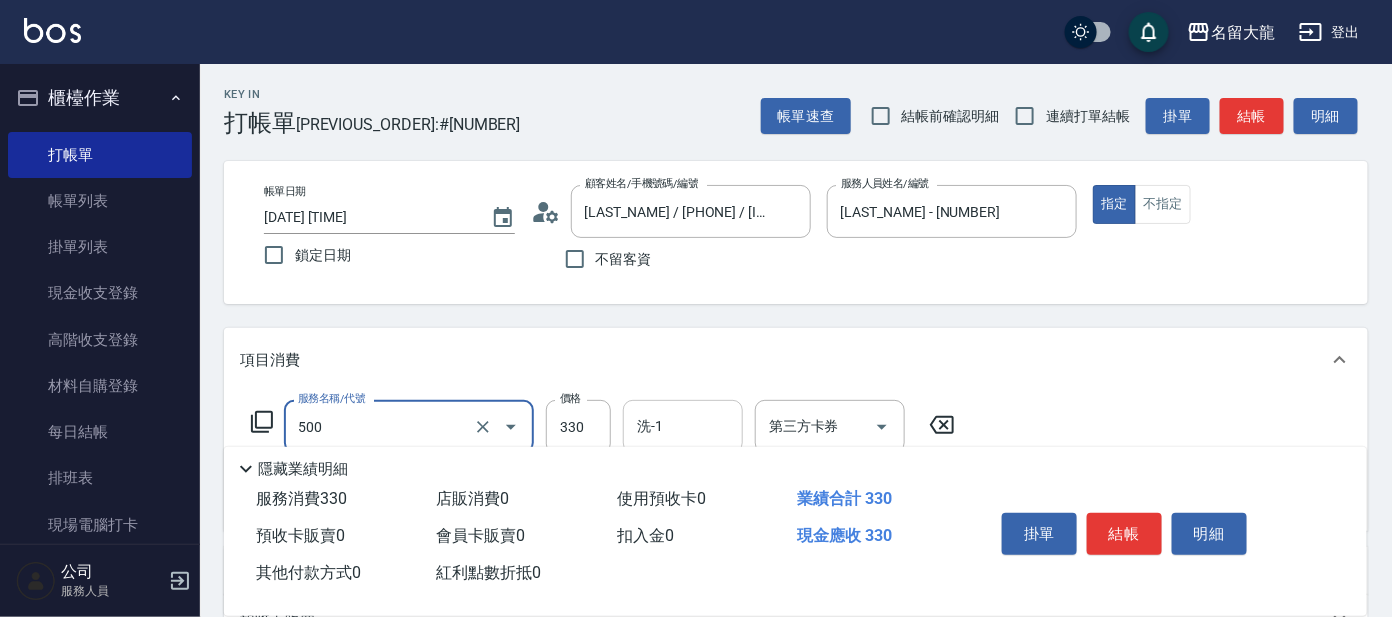 type on "高階洗髮(500)" 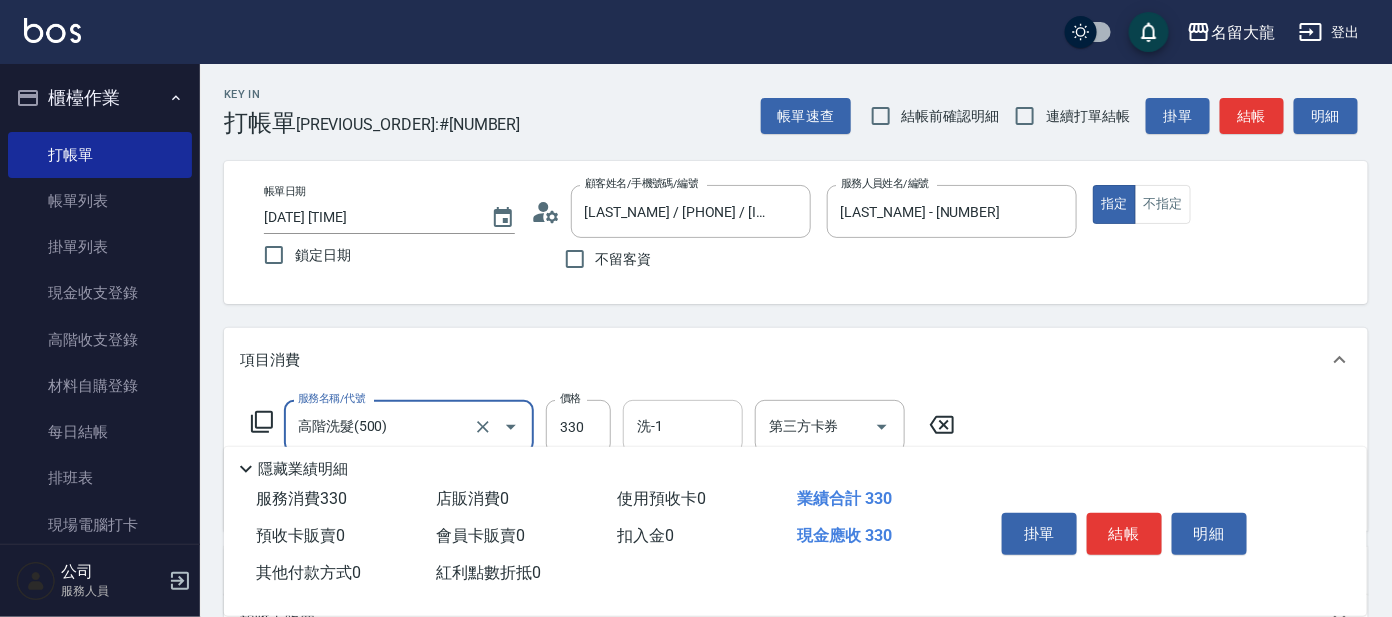 click on "洗-1" at bounding box center [683, 426] 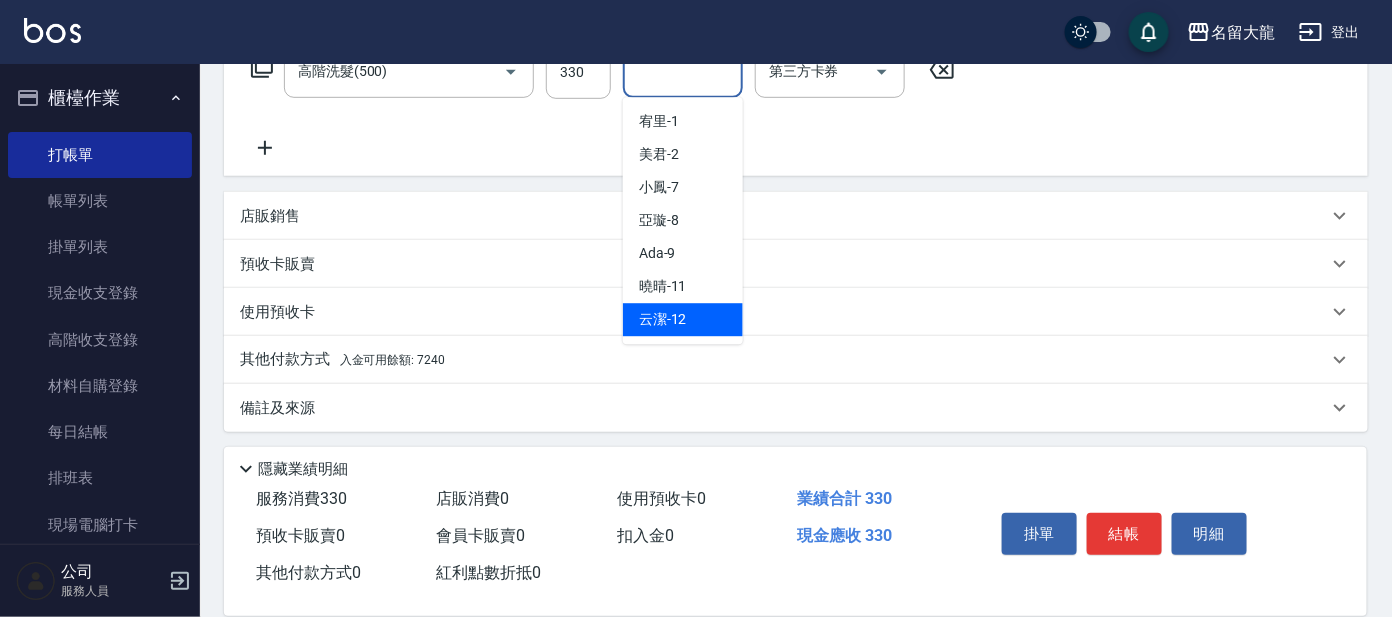 scroll, scrollTop: 357, scrollLeft: 0, axis: vertical 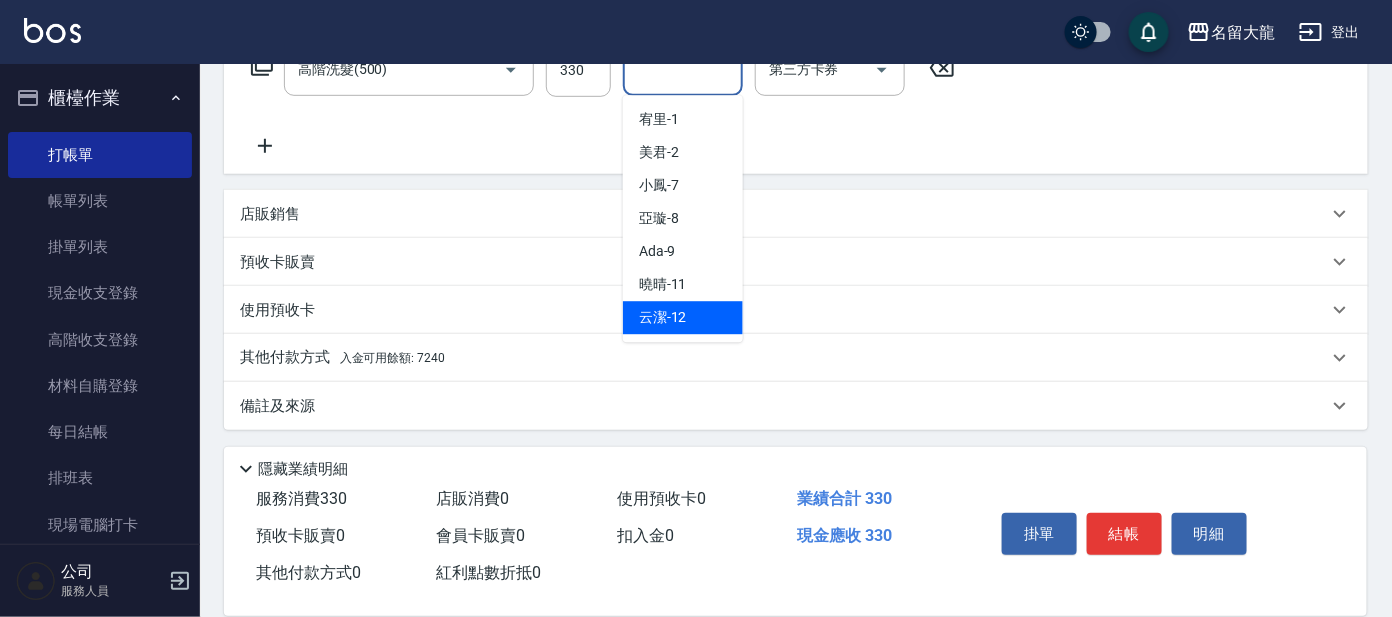 click on "其他付款方式 入金可用餘額: 7240" at bounding box center (784, 358) 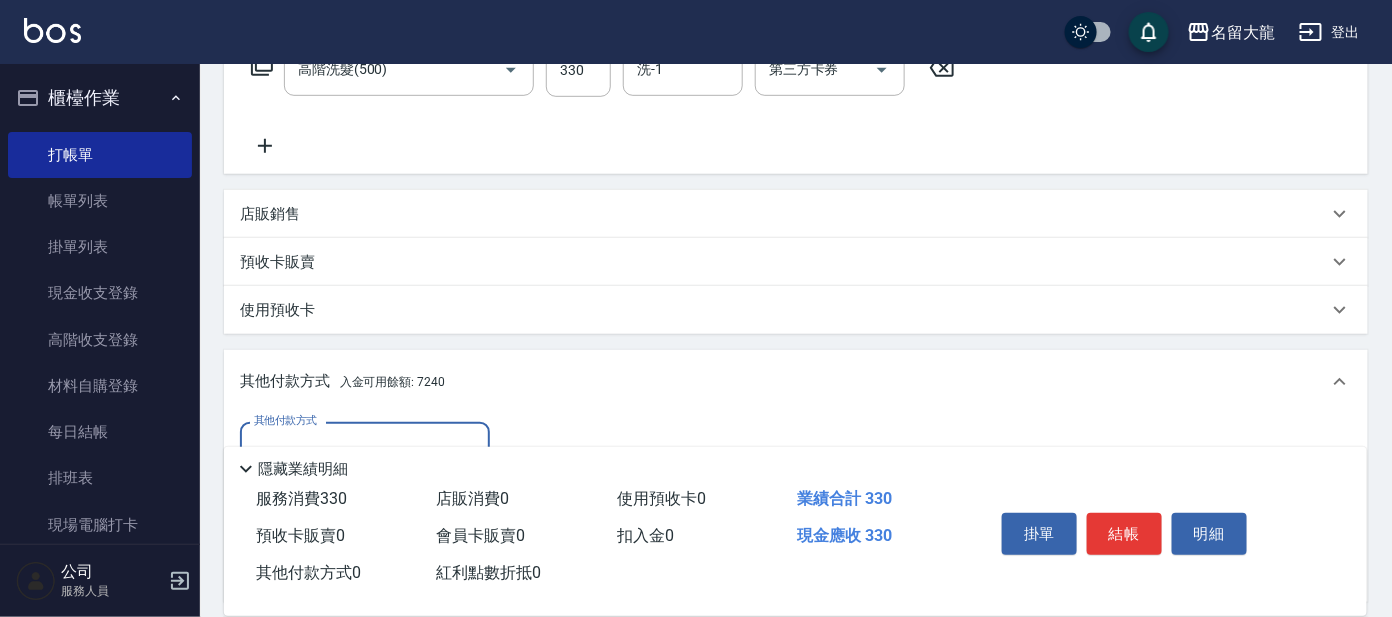 scroll, scrollTop: 0, scrollLeft: 0, axis: both 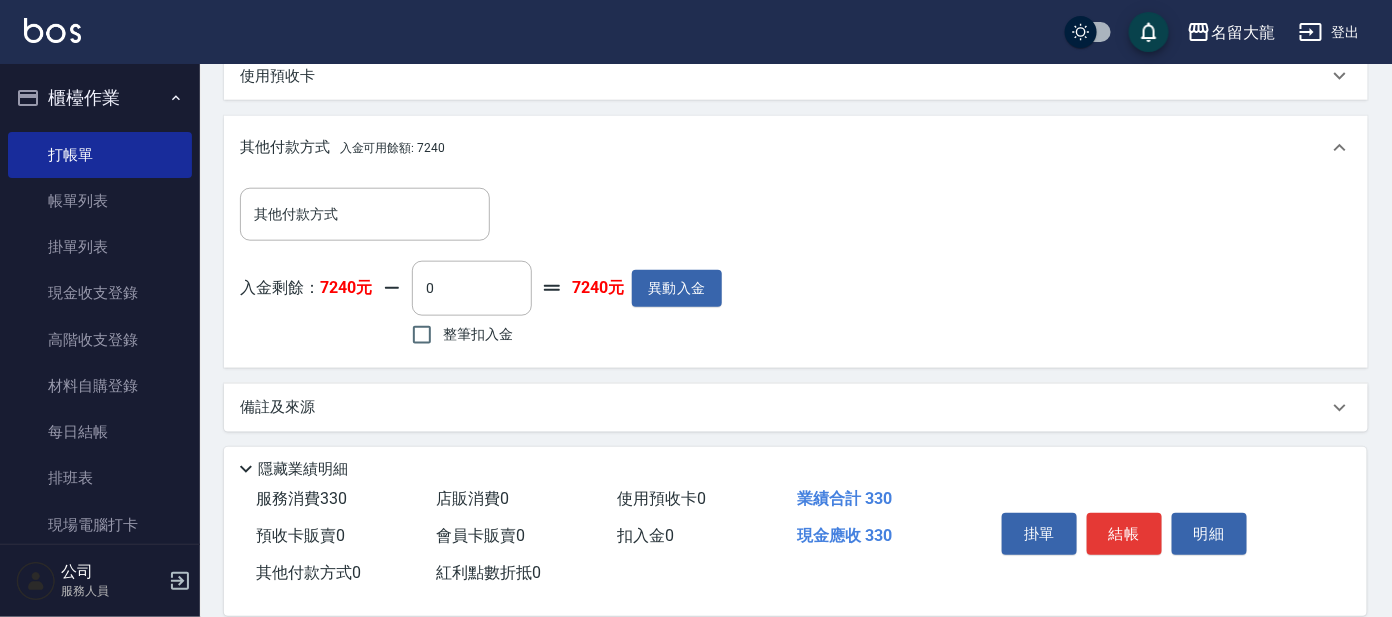 click on "整筆扣入金" at bounding box center (478, 334) 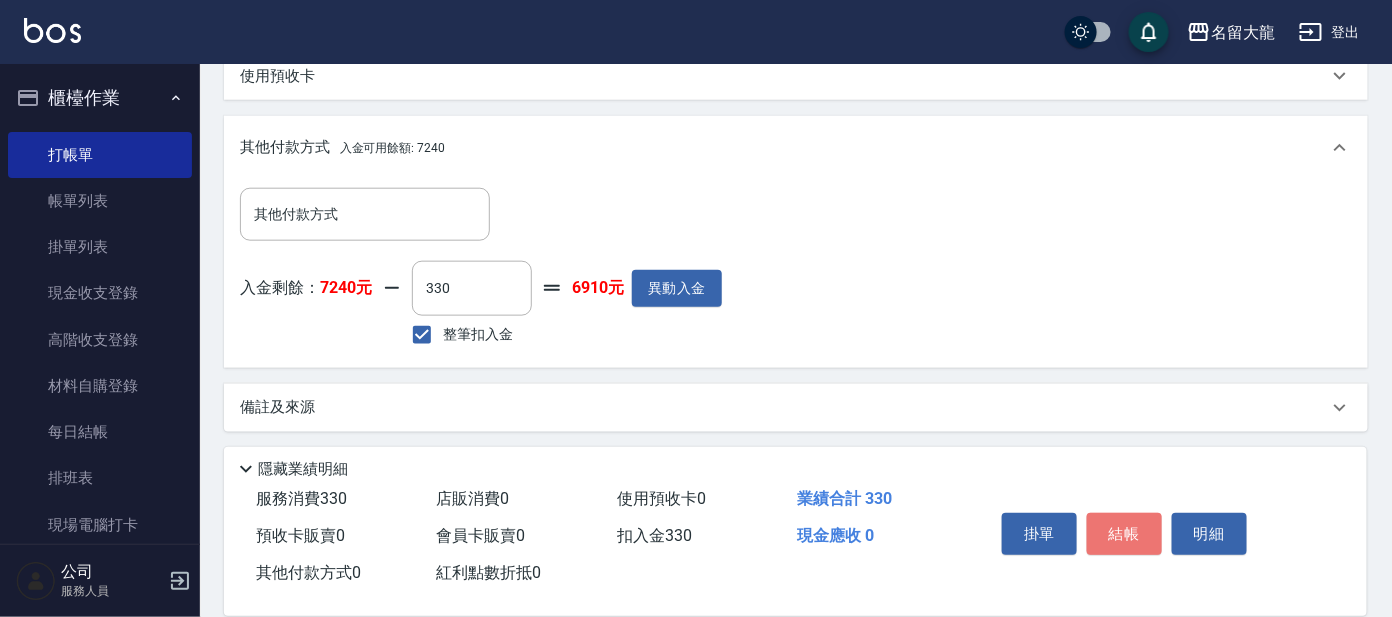 click on "結帳" at bounding box center (1124, 534) 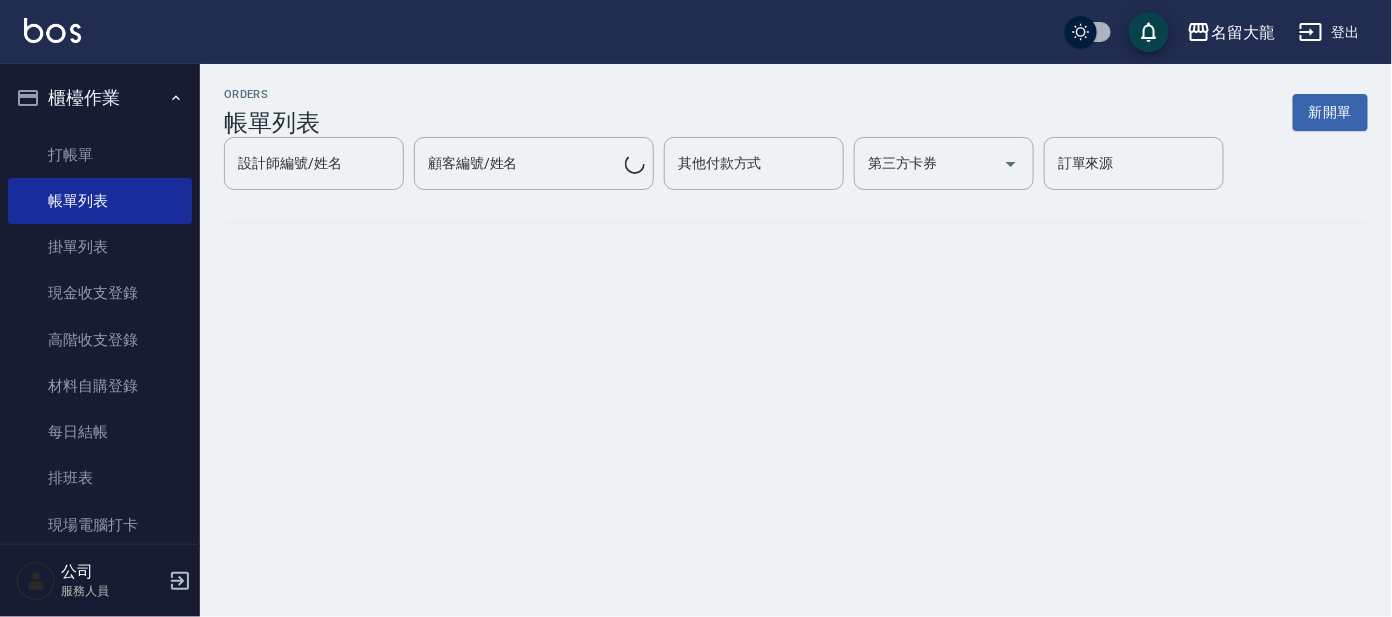 scroll, scrollTop: 0, scrollLeft: 0, axis: both 